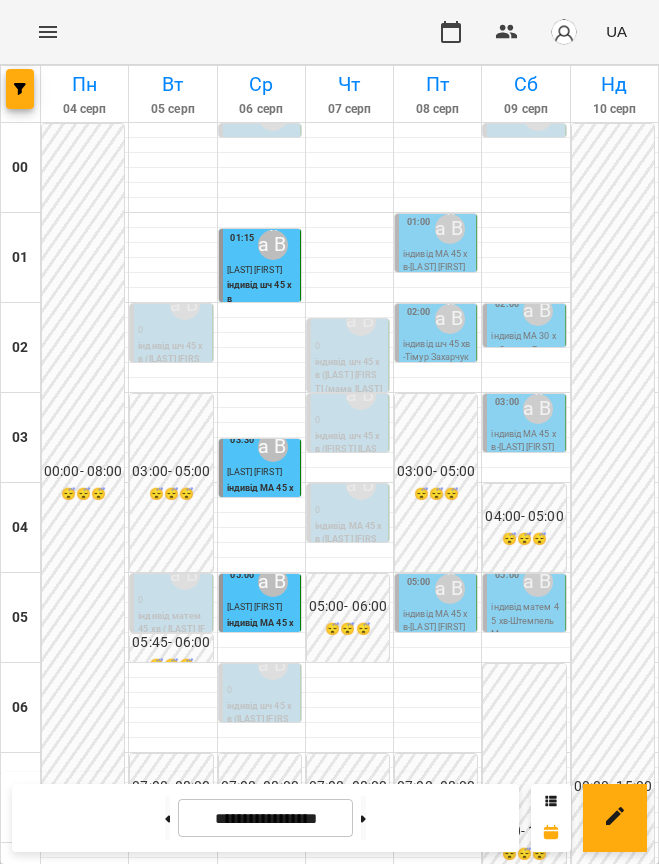 scroll, scrollTop: 0, scrollLeft: 0, axis: both 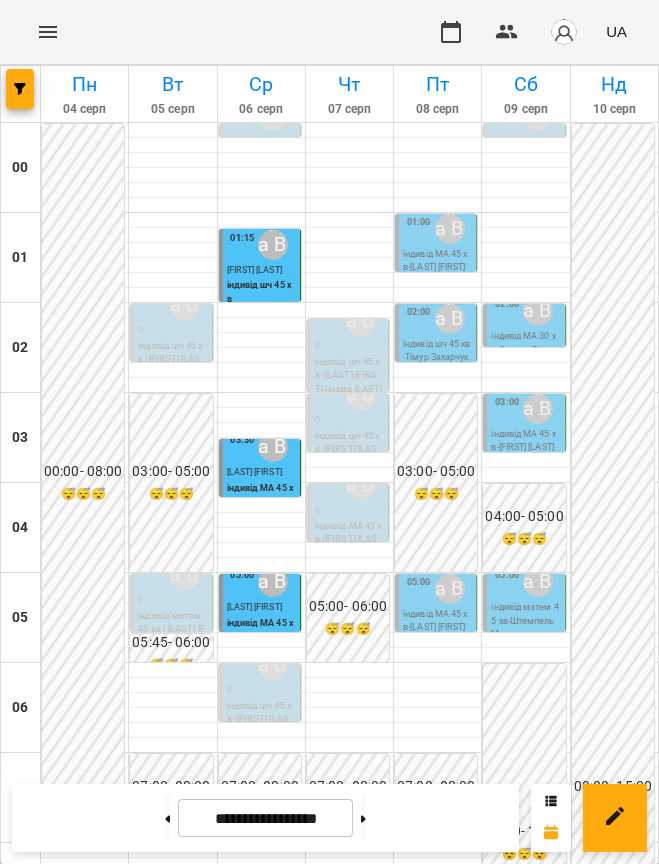 click on "індивід МА 45 хв - [LAST] [FIRST]" at bounding box center [349, 1341] 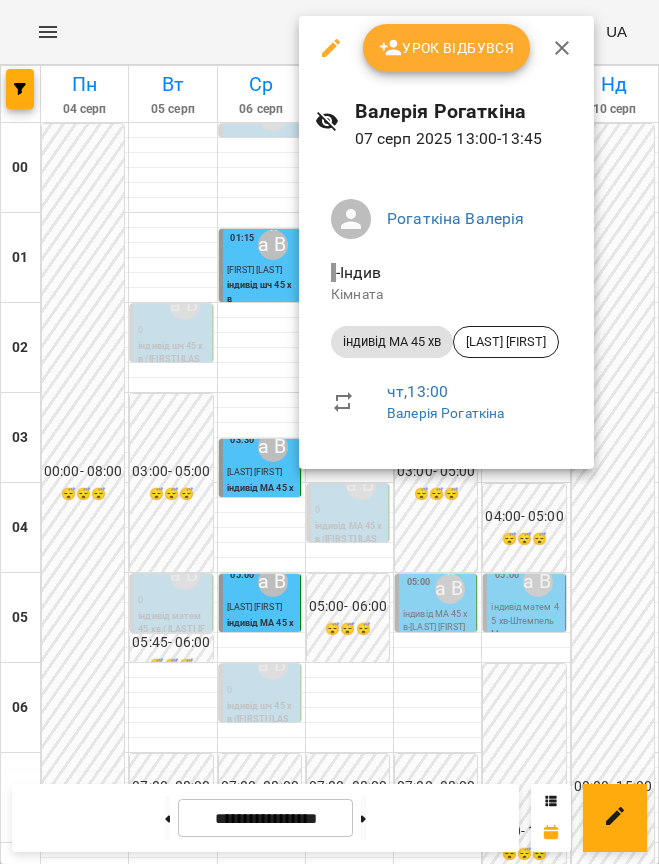 click at bounding box center [329, 432] 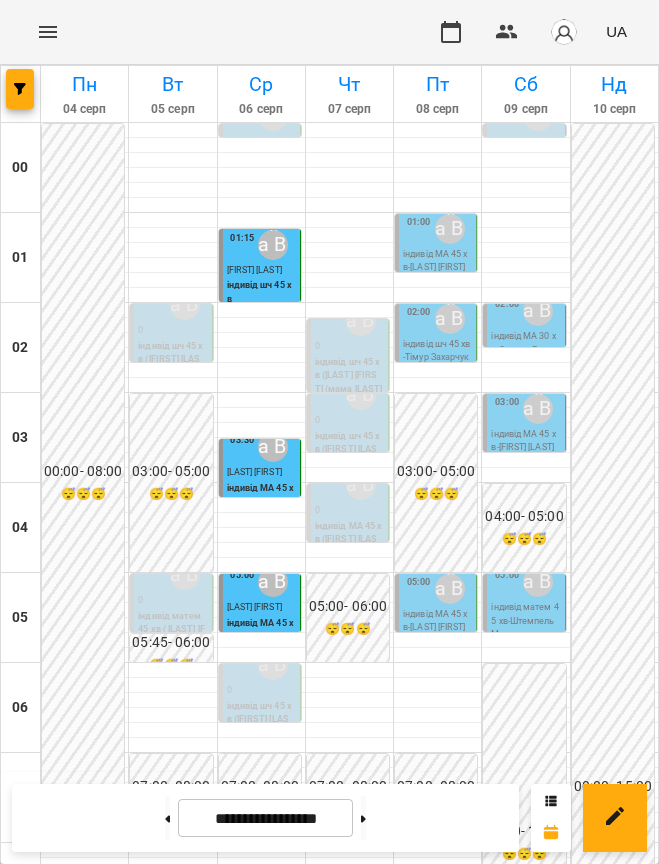 scroll, scrollTop: 750, scrollLeft: 0, axis: vertical 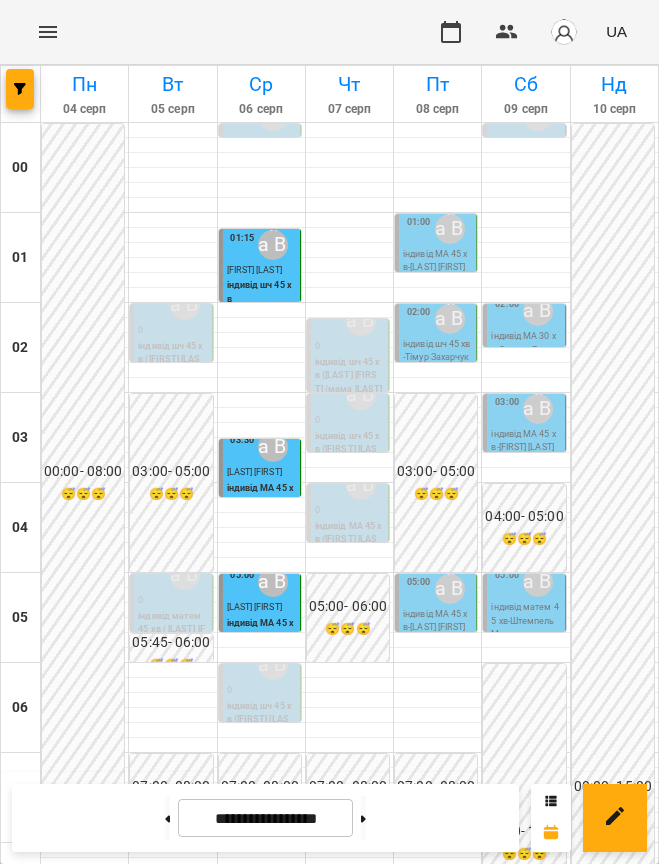 click on "Рогаткіна Валерія" at bounding box center [361, 1309] 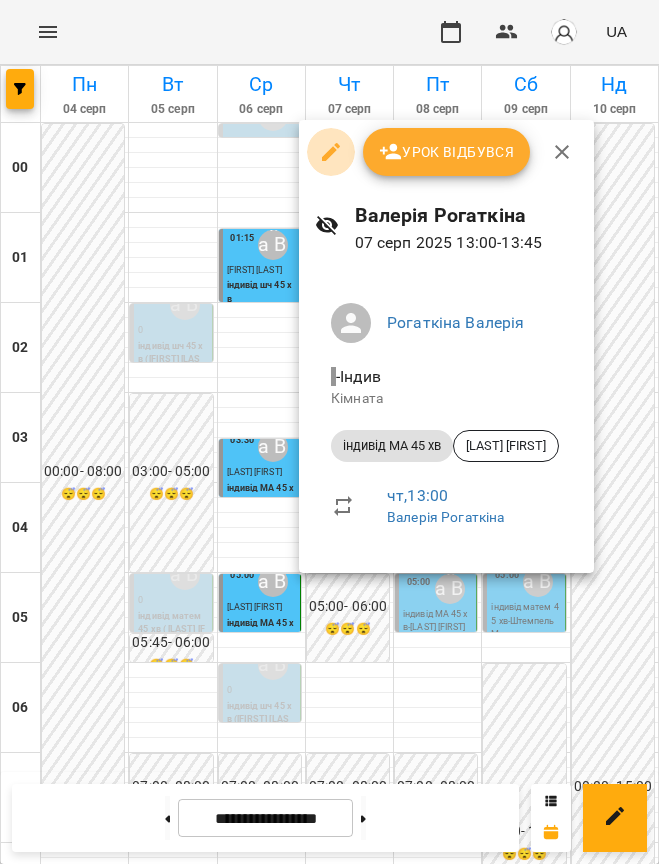 click at bounding box center (331, 152) 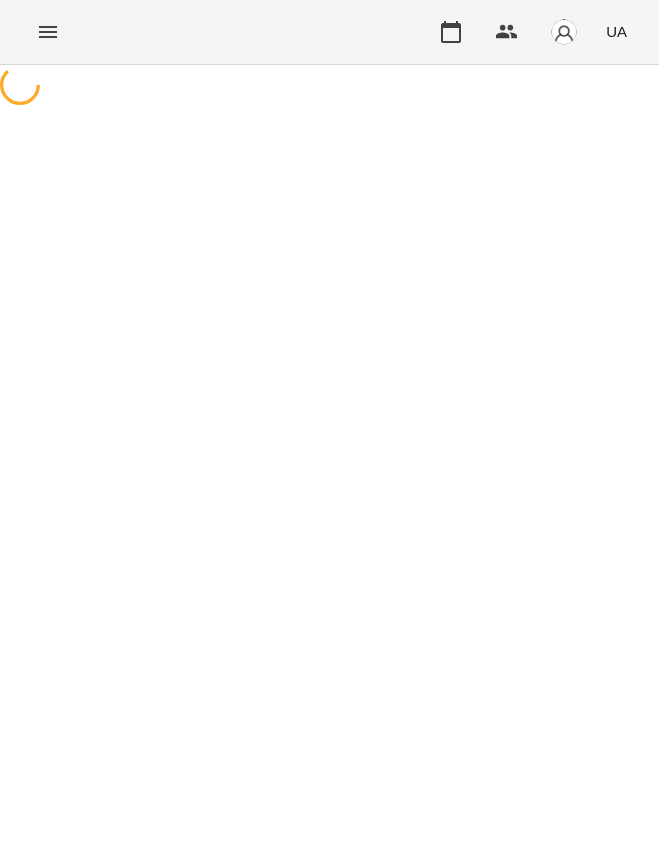 select on "**********" 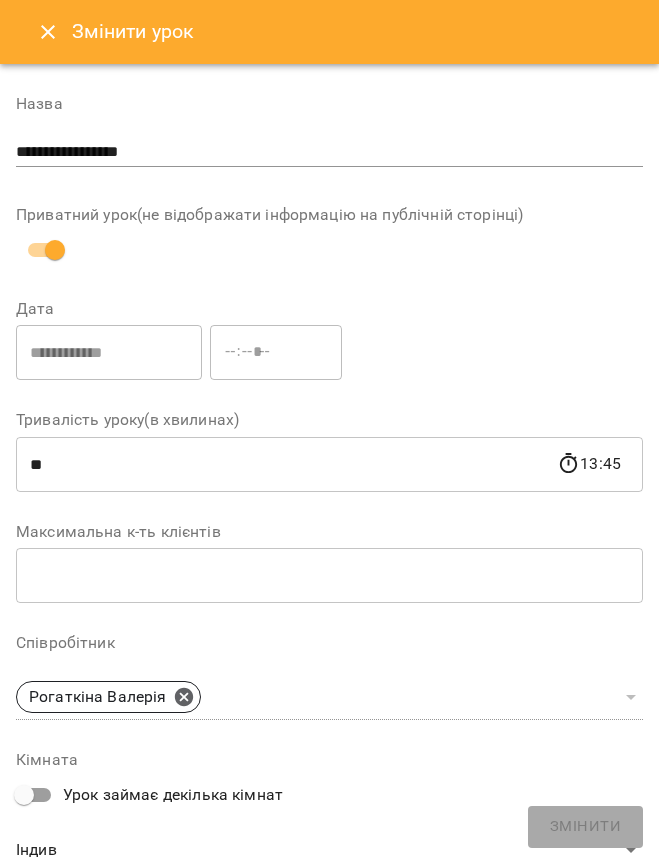 click at bounding box center (48, 32) 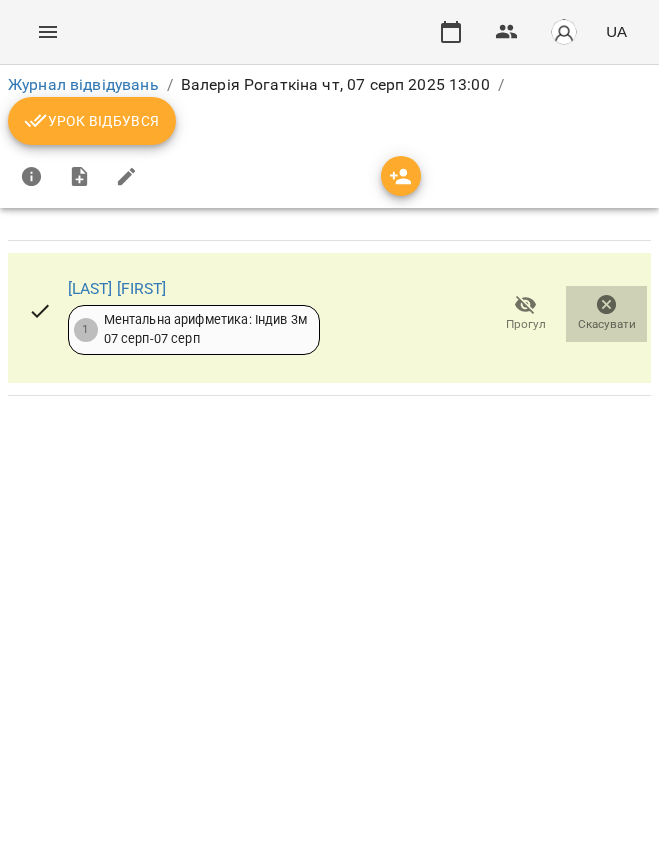 click 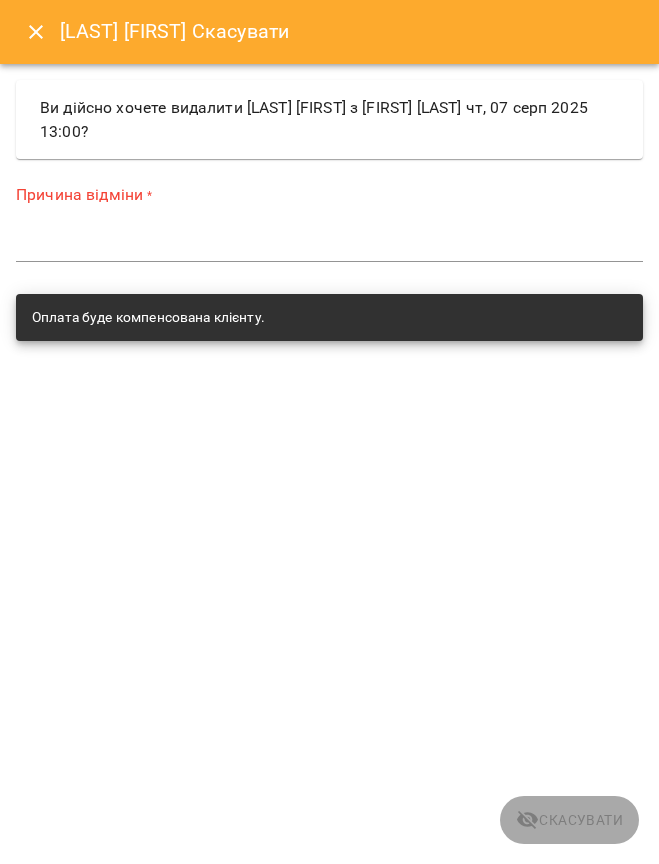 click on "*" at bounding box center (329, 246) 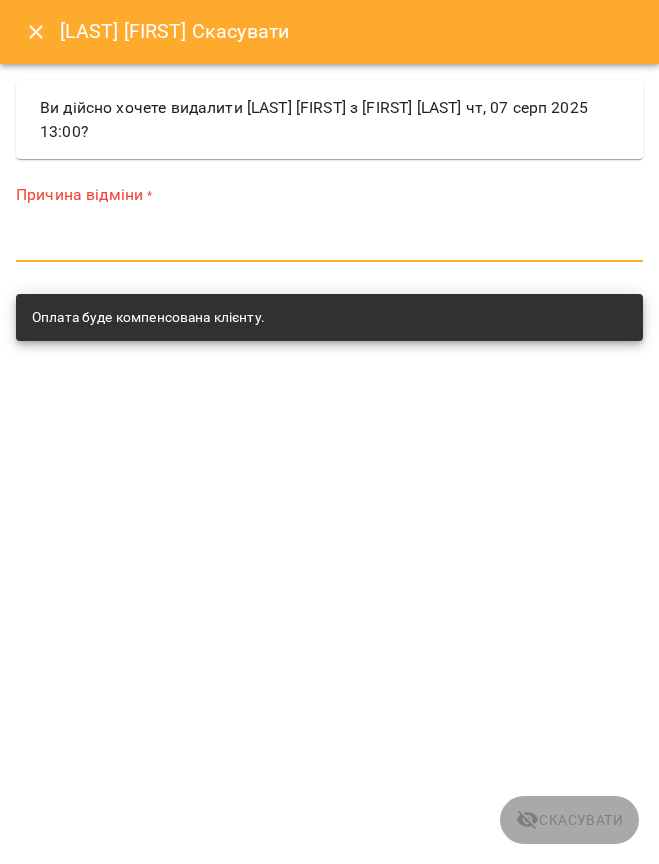 click on "Причина відміни   * *" at bounding box center (329, 226) 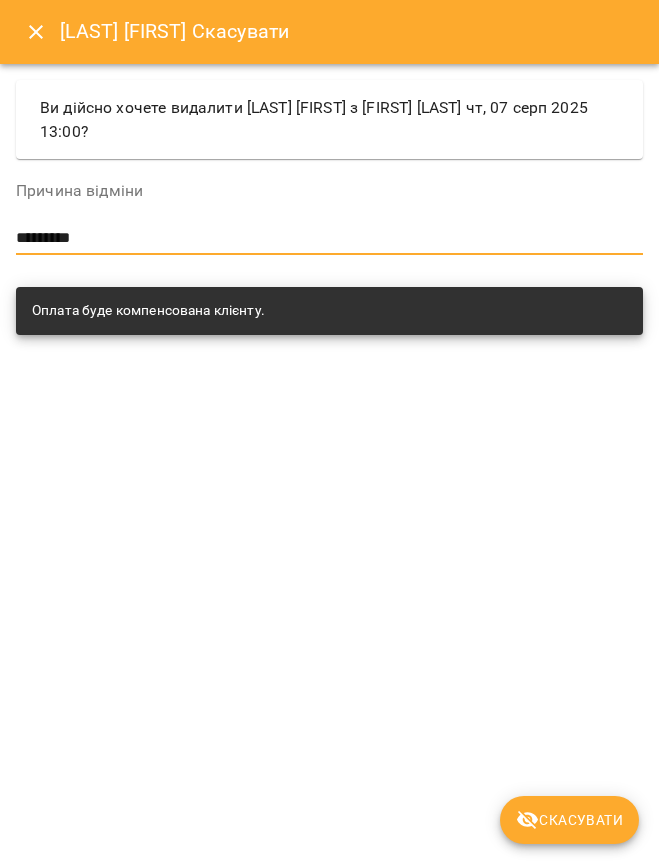 type on "*********" 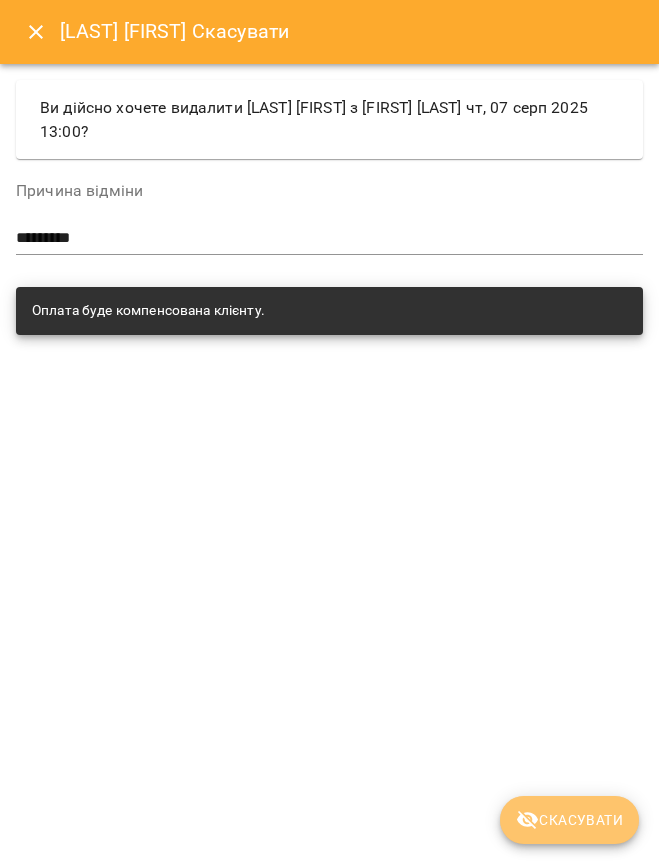 click on "Скасувати" at bounding box center (569, 820) 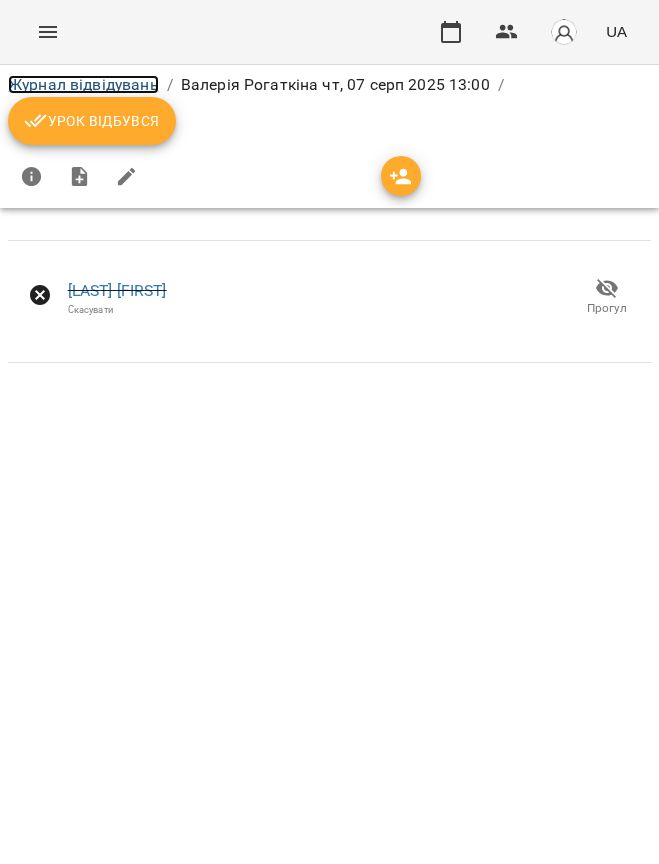 drag, startPoint x: 75, startPoint y: 77, endPoint x: 88, endPoint y: 75, distance: 13.152946 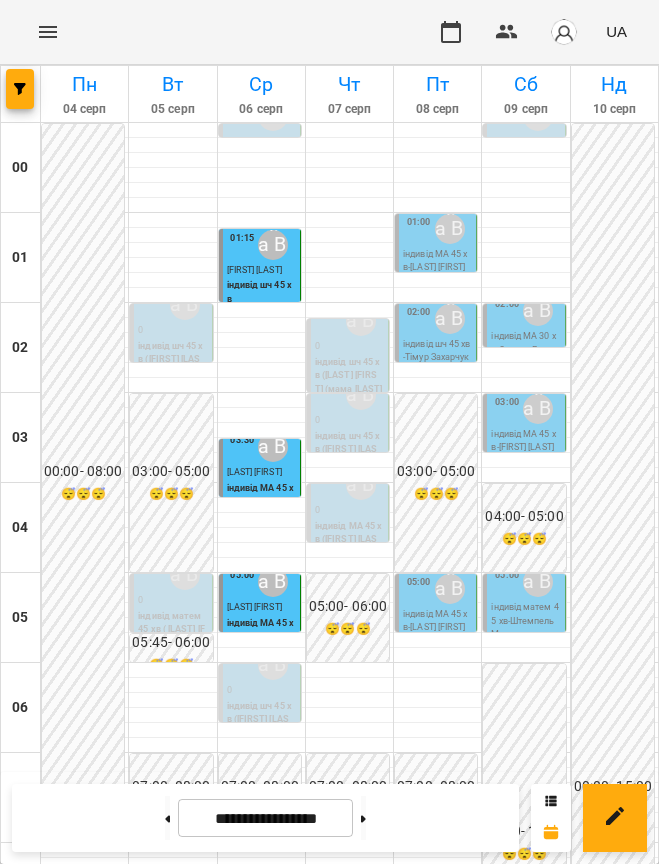scroll, scrollTop: 1250, scrollLeft: 0, axis: vertical 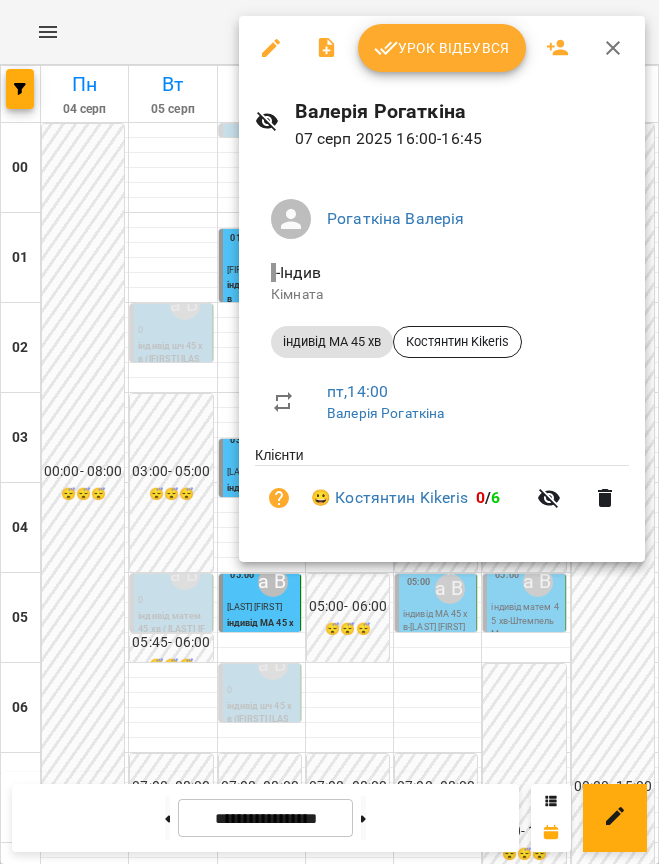 click on "Урок відбувся" at bounding box center (442, 48) 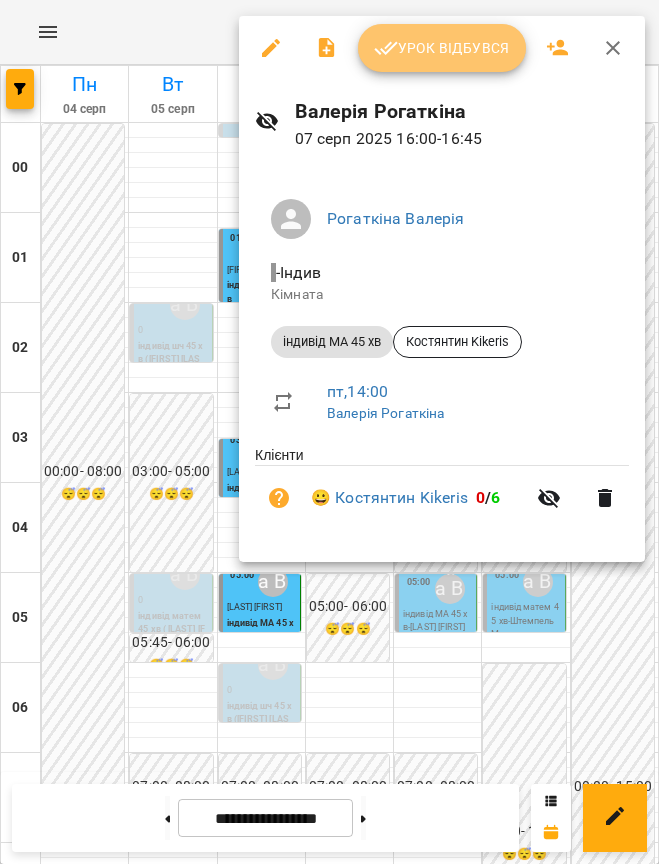 click on "Урок відбувся" at bounding box center (442, 48) 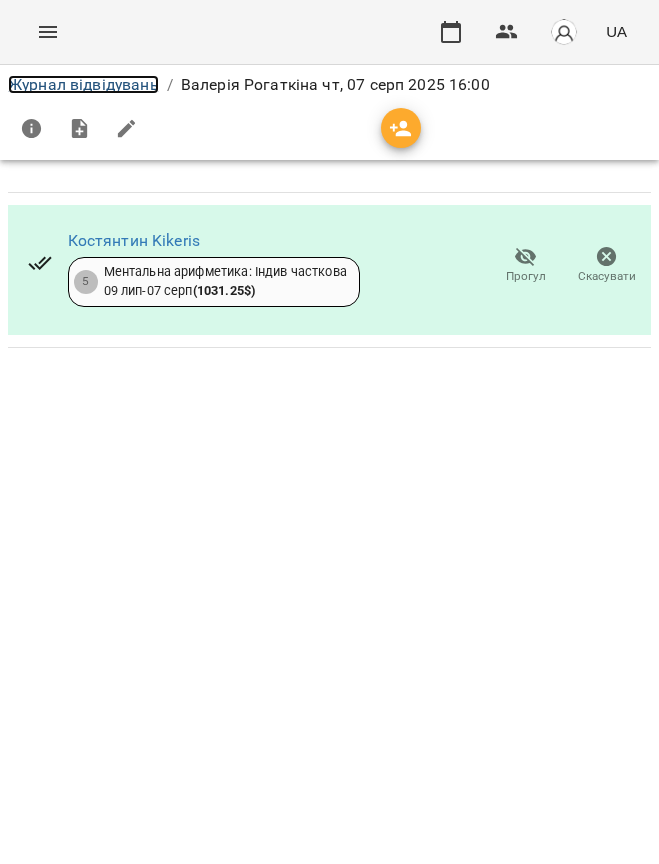 click on "Журнал відвідувань" at bounding box center [83, 84] 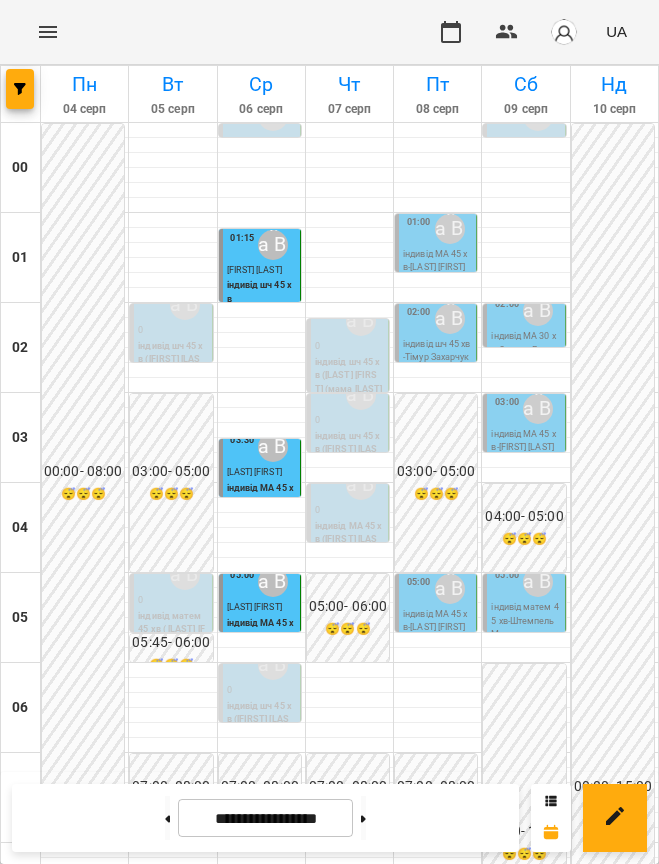 scroll, scrollTop: 1259, scrollLeft: 0, axis: vertical 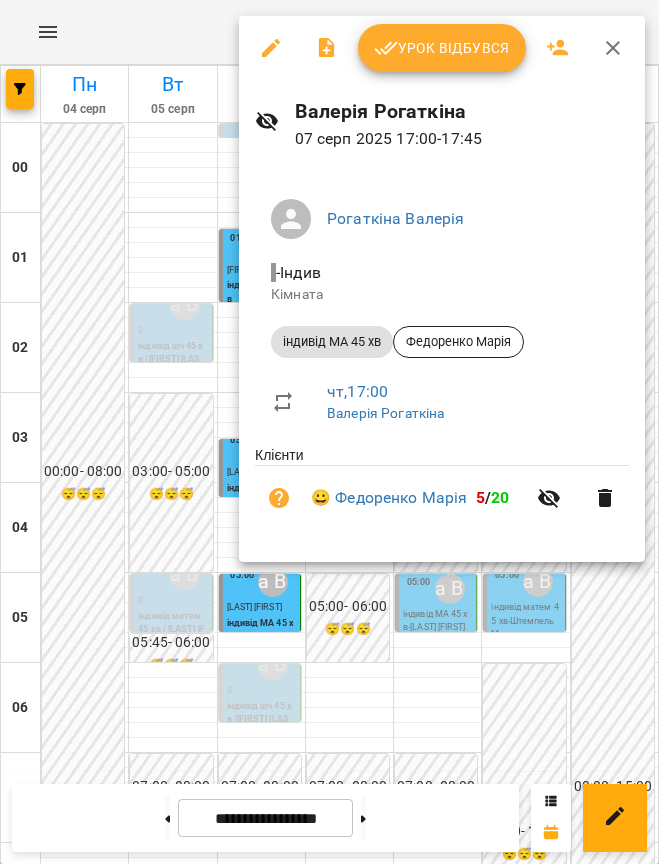 click at bounding box center [329, 432] 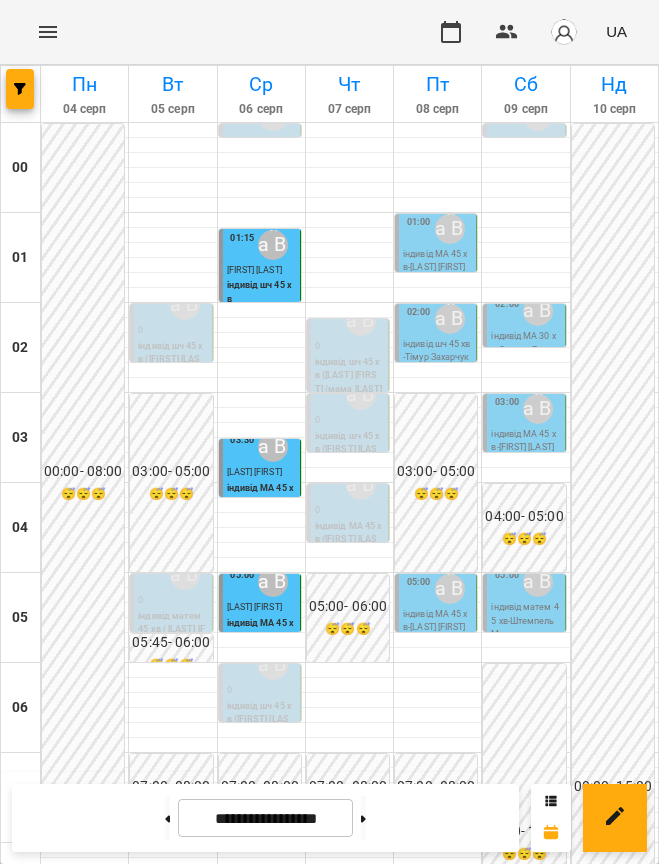 scroll, scrollTop: 1375, scrollLeft: 0, axis: vertical 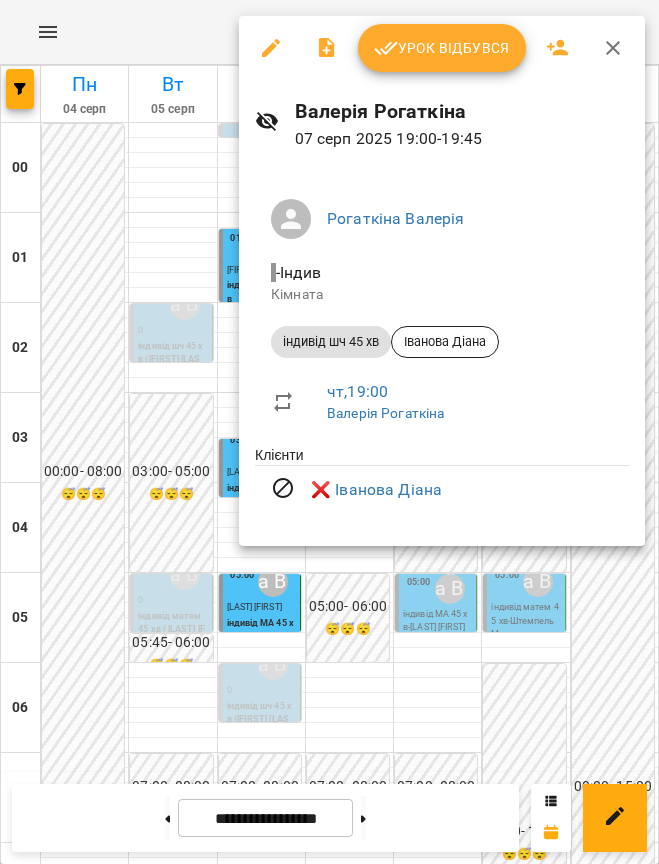 click at bounding box center [329, 432] 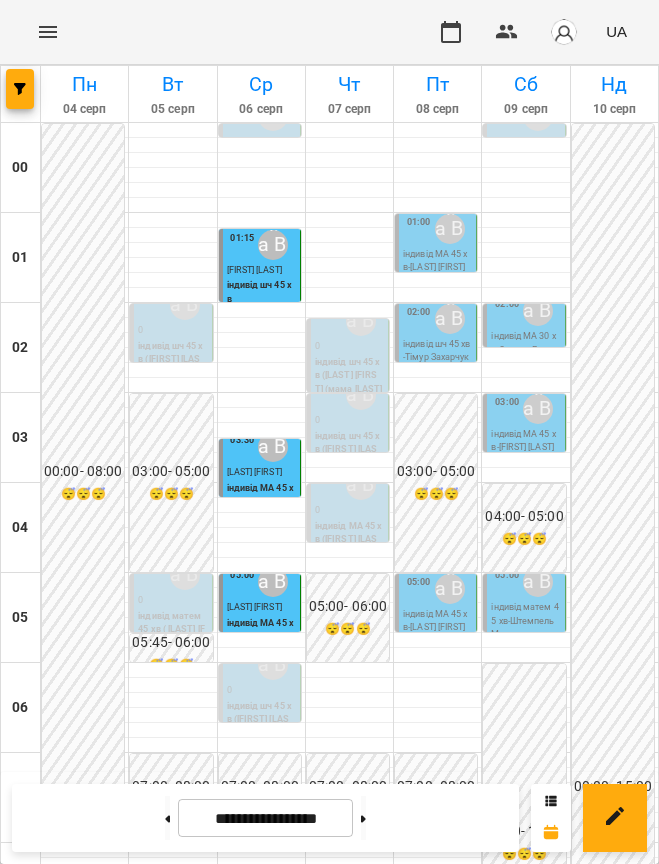 click on "індивід шч 45 хв ([LAST] [FIRST])" at bounding box center (282, 1902) 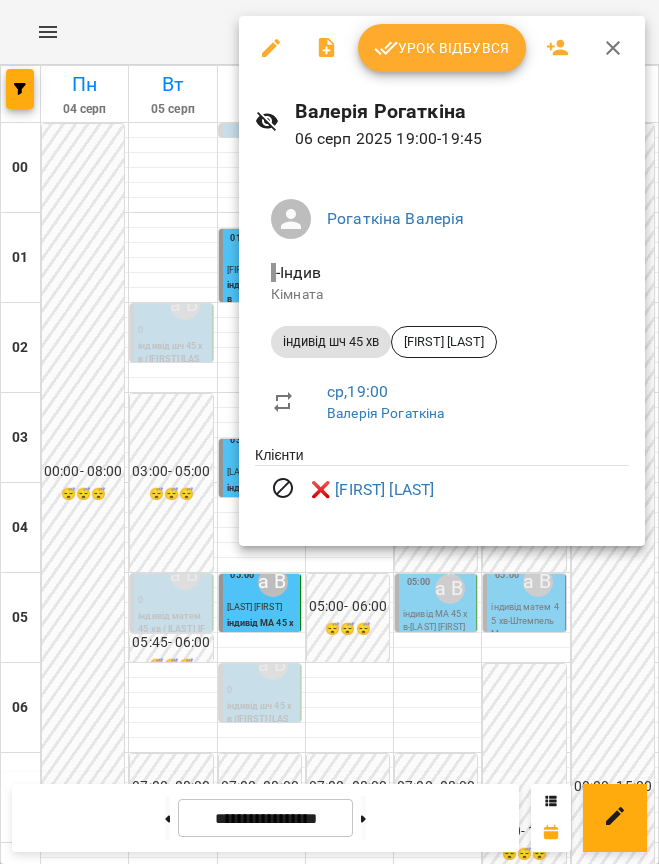 click at bounding box center (329, 432) 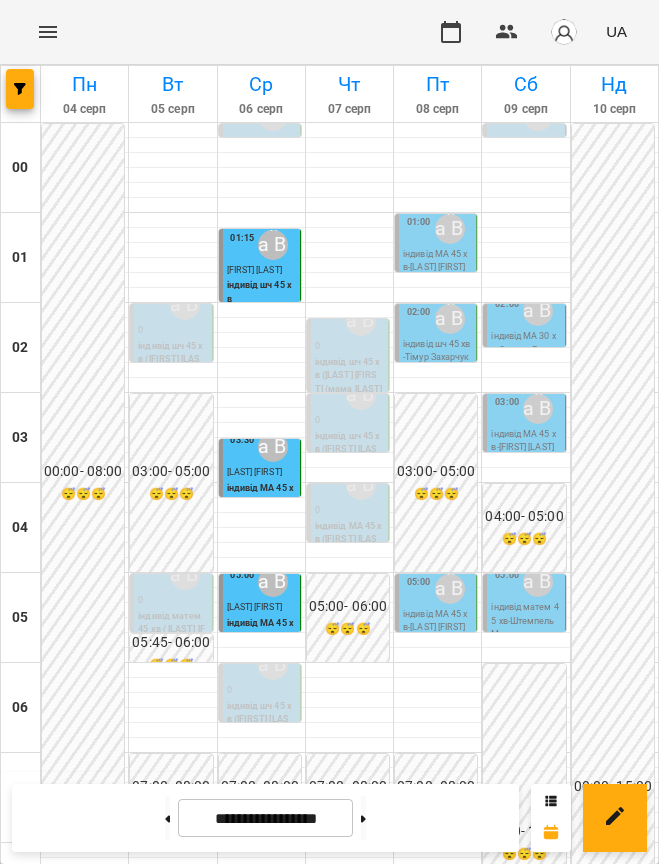 click on "Сарафінчан Юрій" at bounding box center [457, 1962] 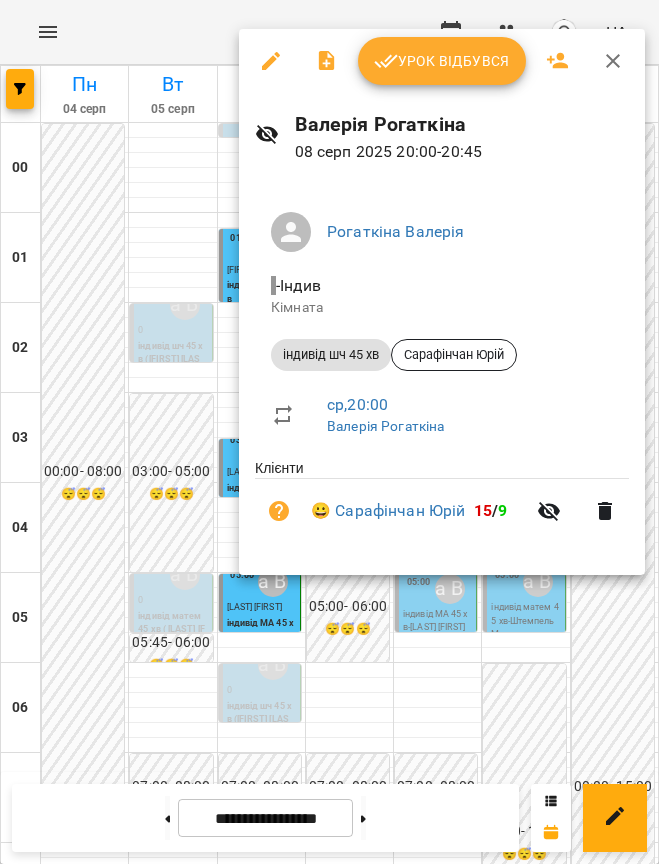 click at bounding box center [329, 432] 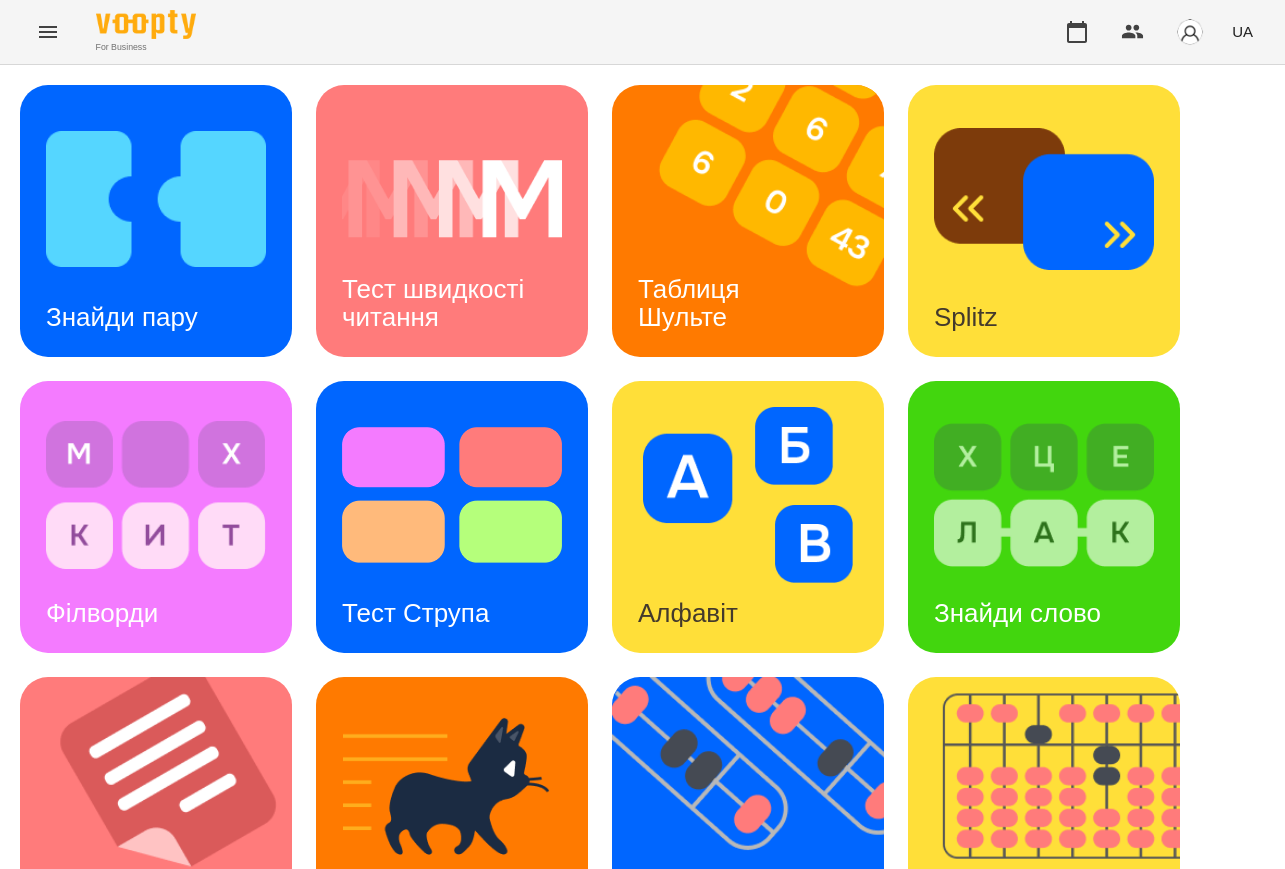 scroll, scrollTop: 0, scrollLeft: 0, axis: both 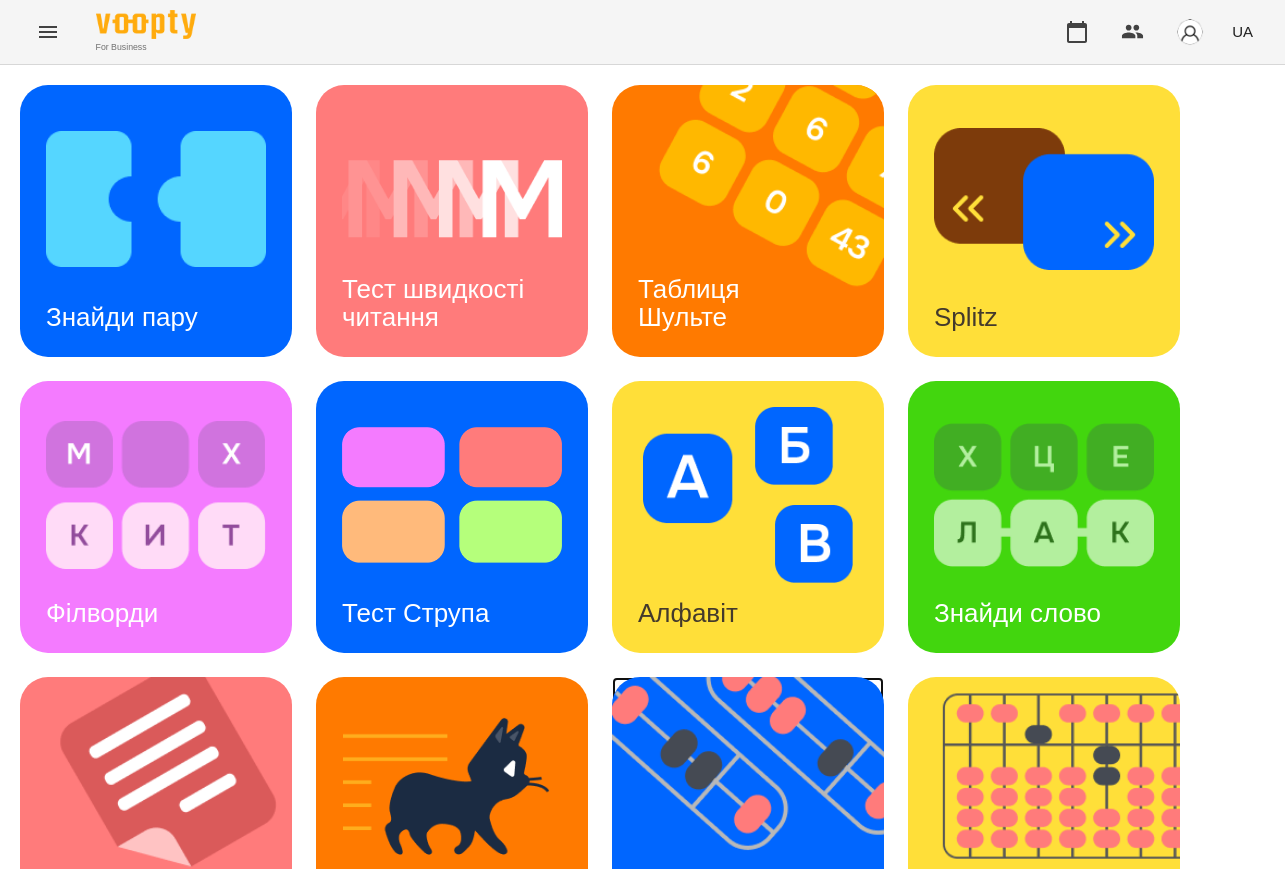 click at bounding box center (760, 813) 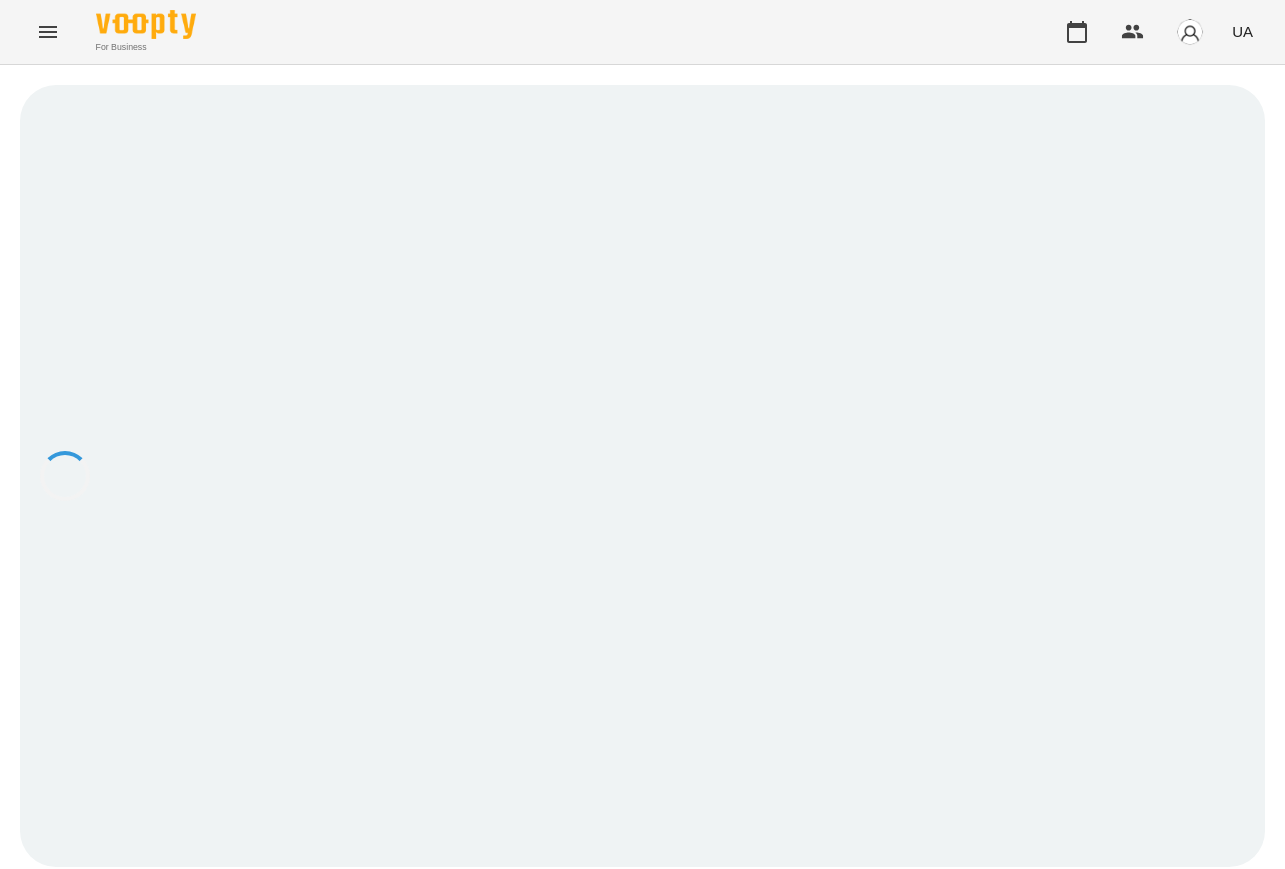 scroll, scrollTop: 0, scrollLeft: 0, axis: both 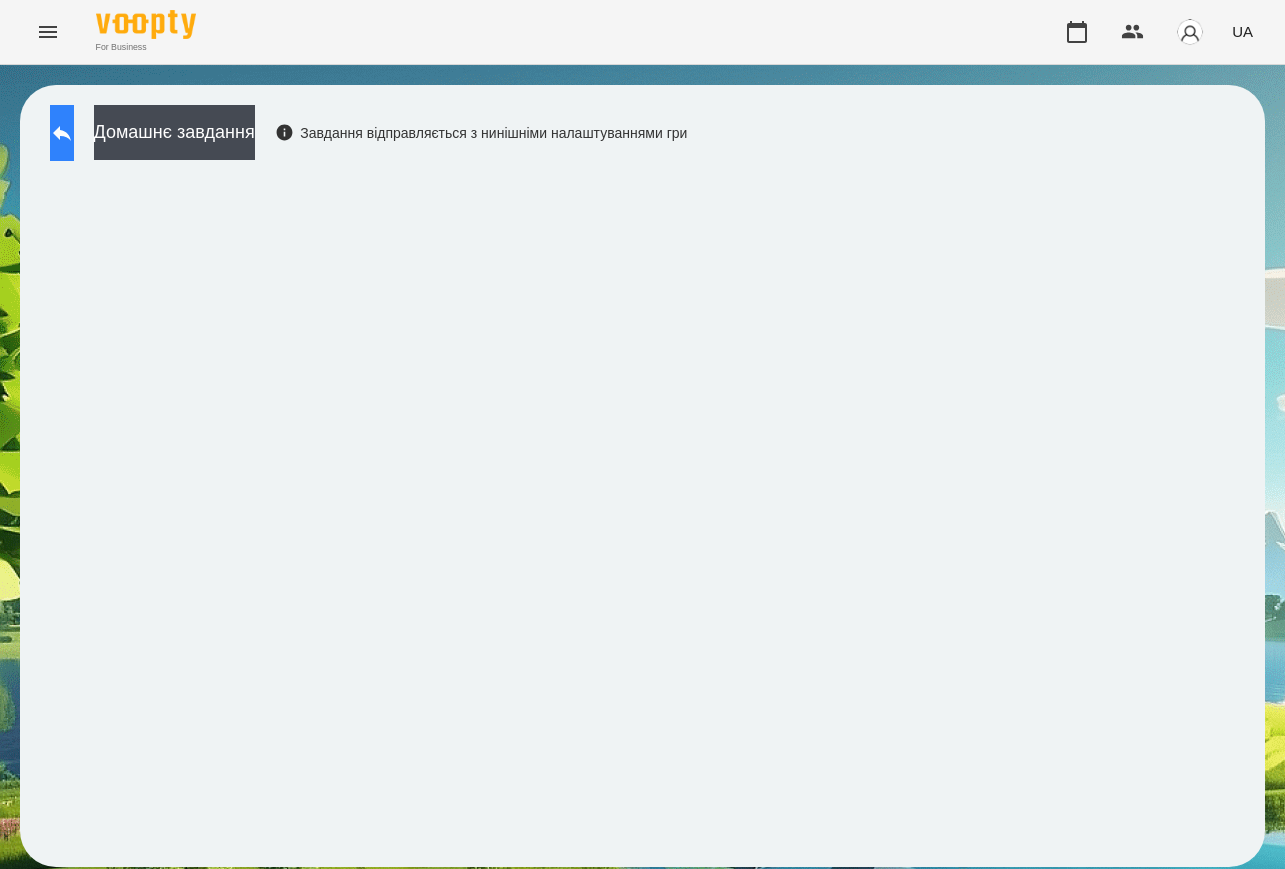 click 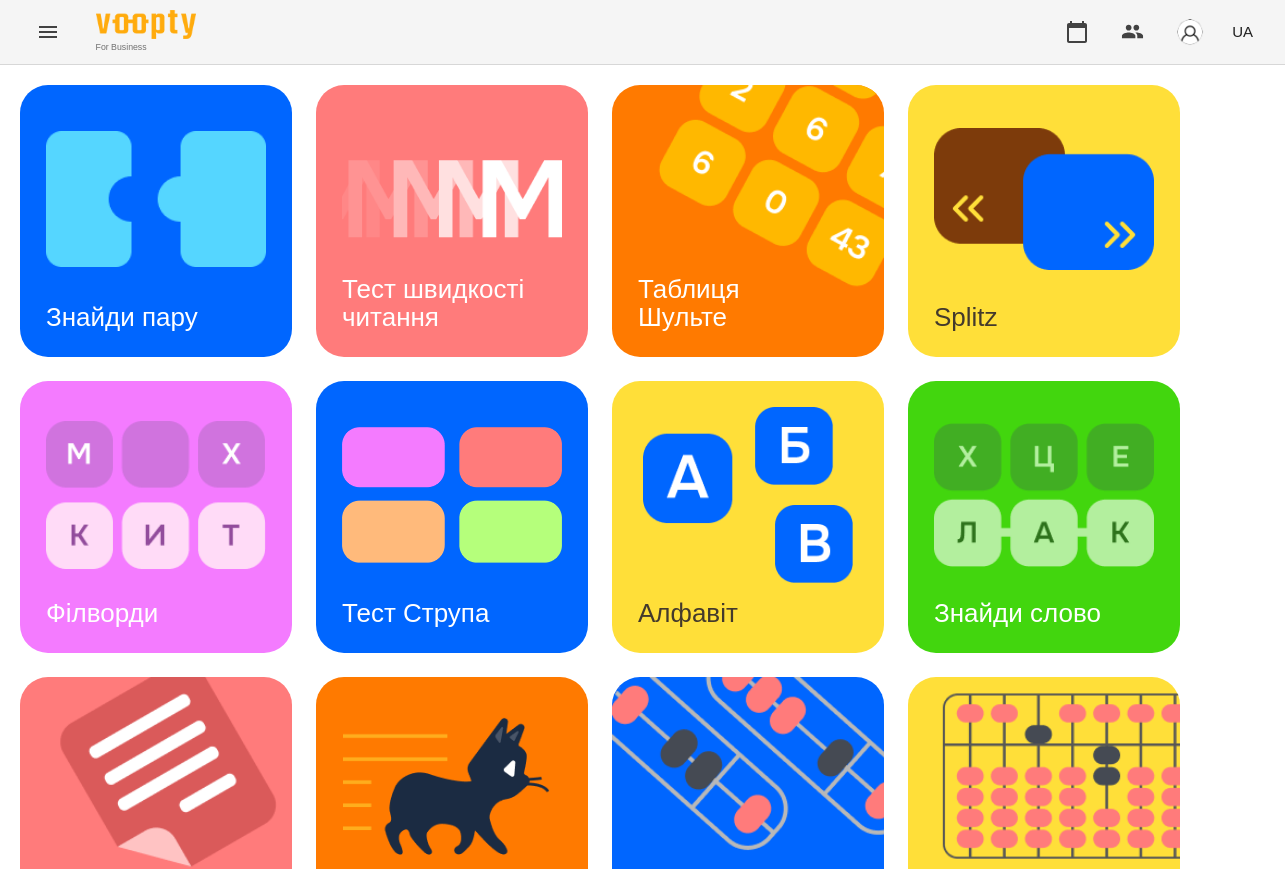 scroll, scrollTop: 625, scrollLeft: 0, axis: vertical 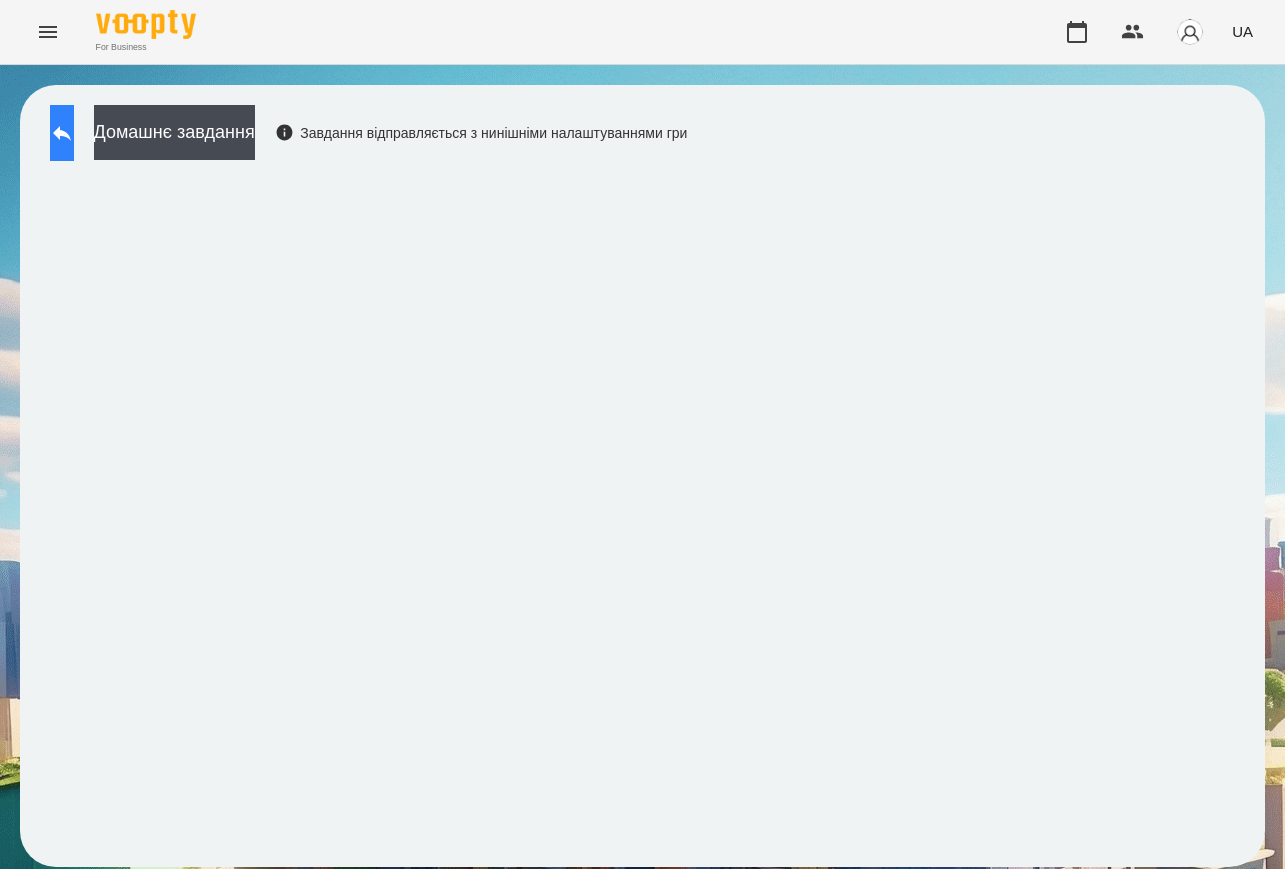click 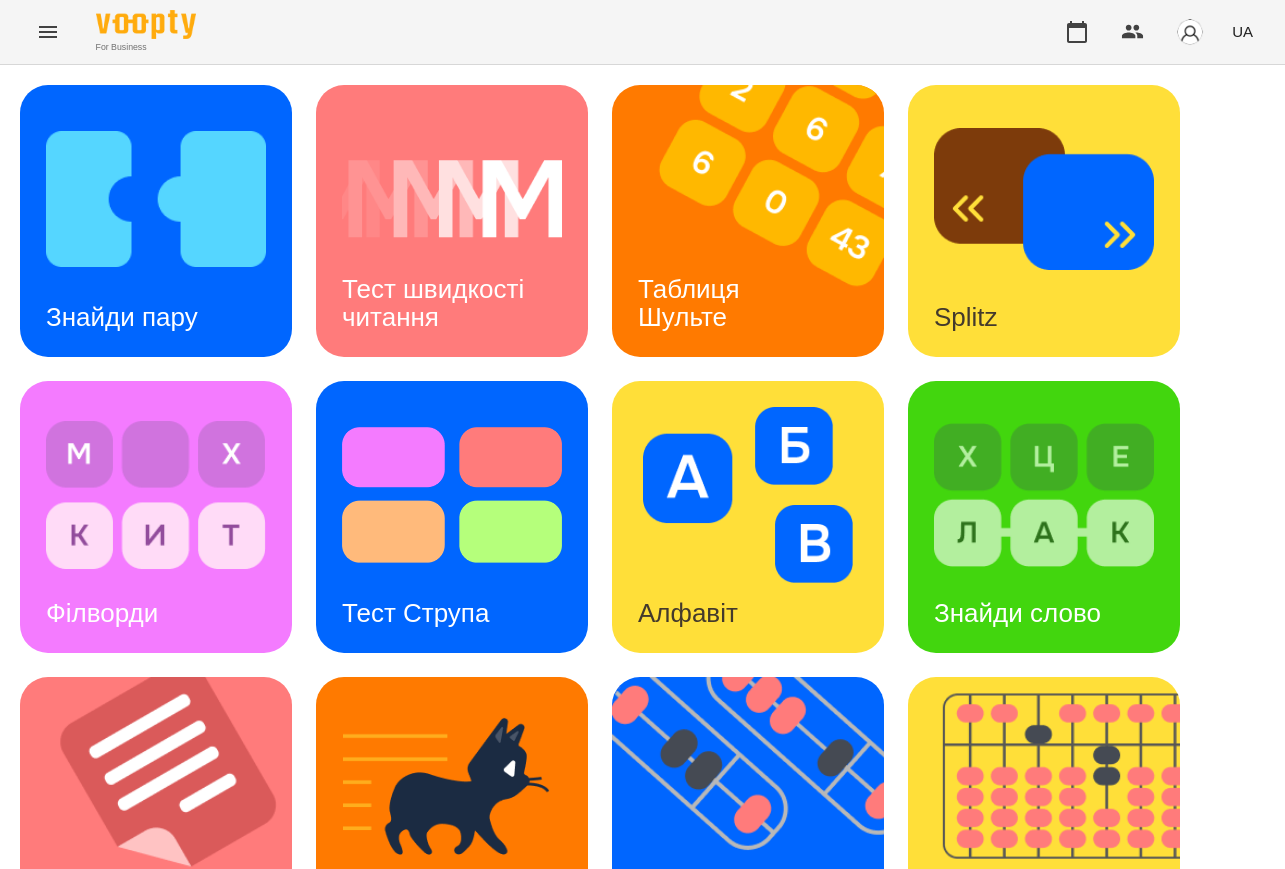 scroll, scrollTop: 692, scrollLeft: 0, axis: vertical 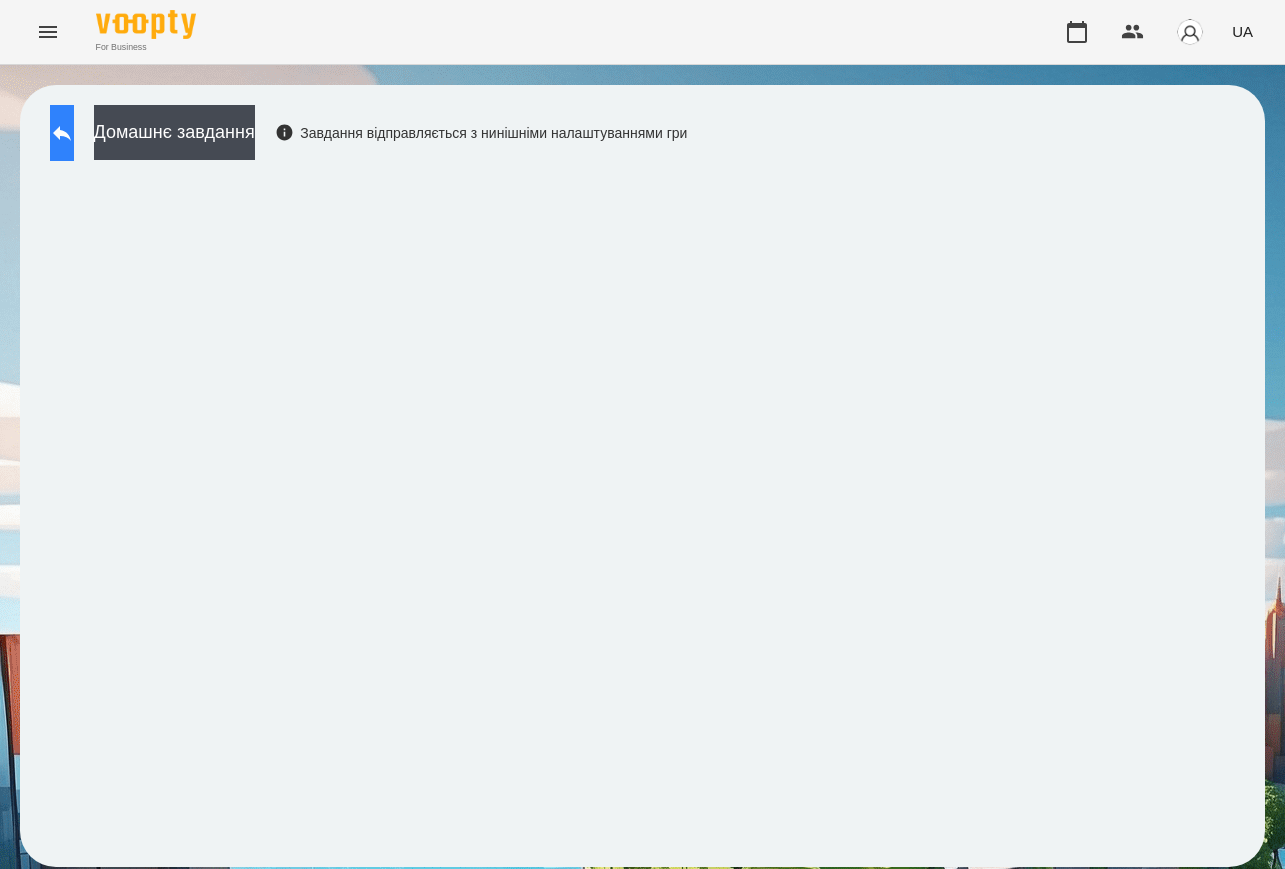 click 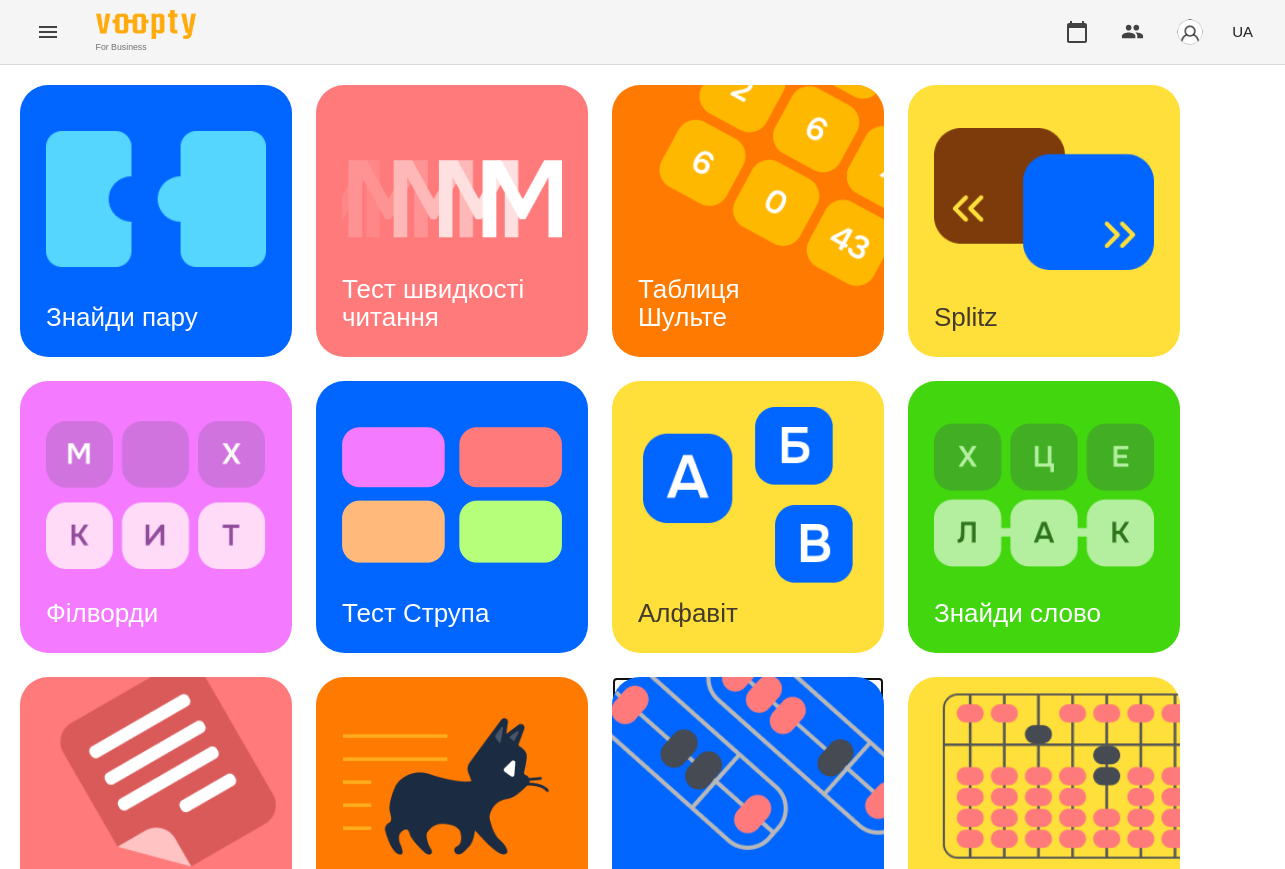 click at bounding box center [760, 813] 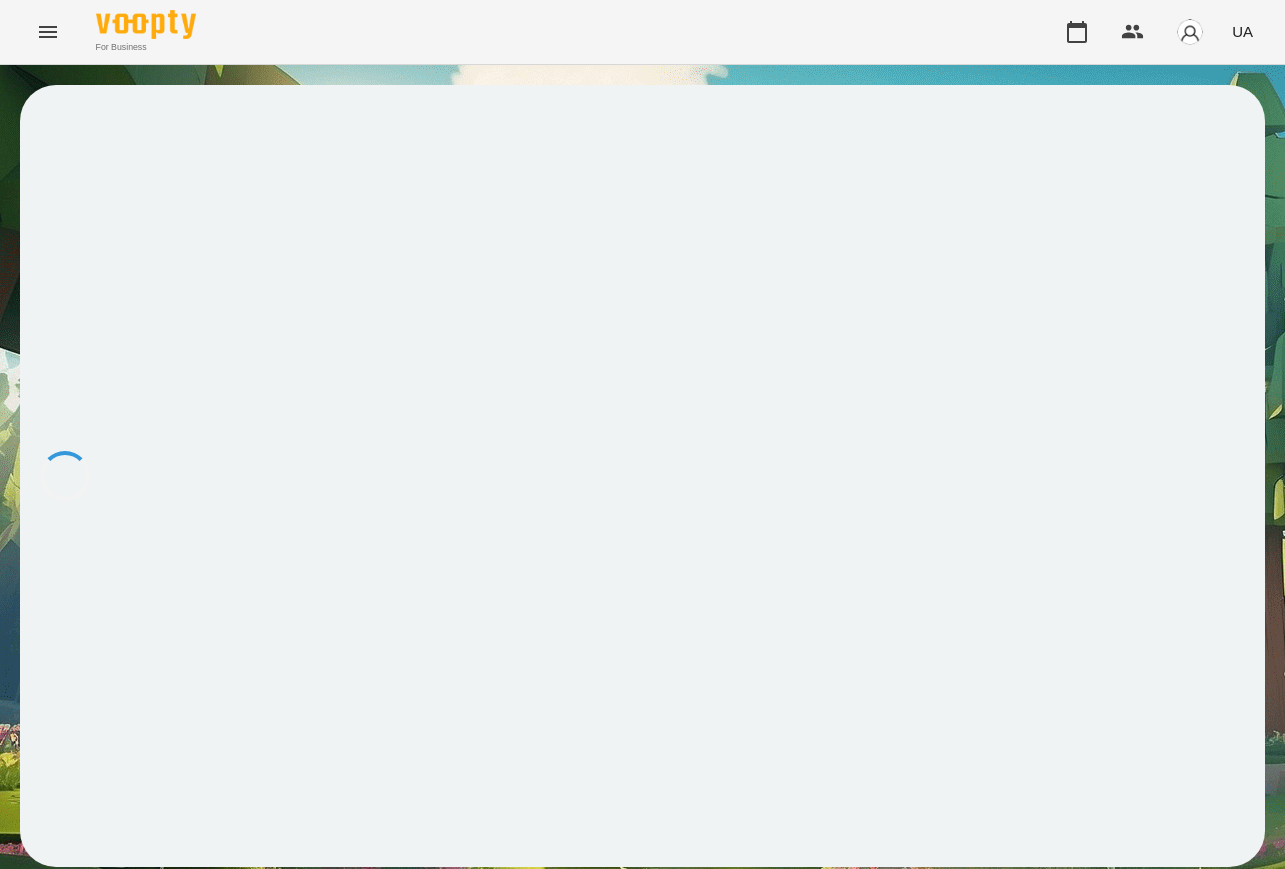 click at bounding box center (642, 476) 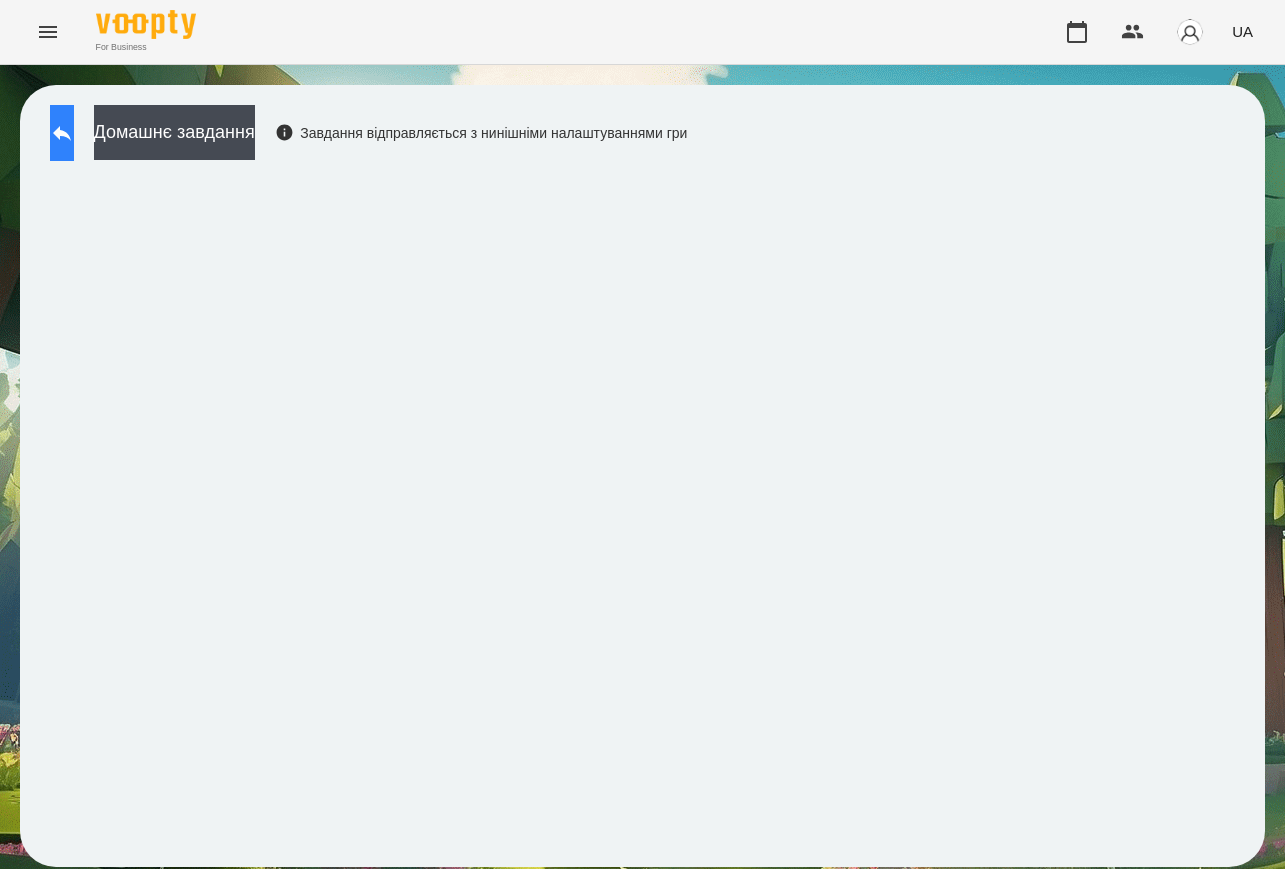 click at bounding box center (62, 133) 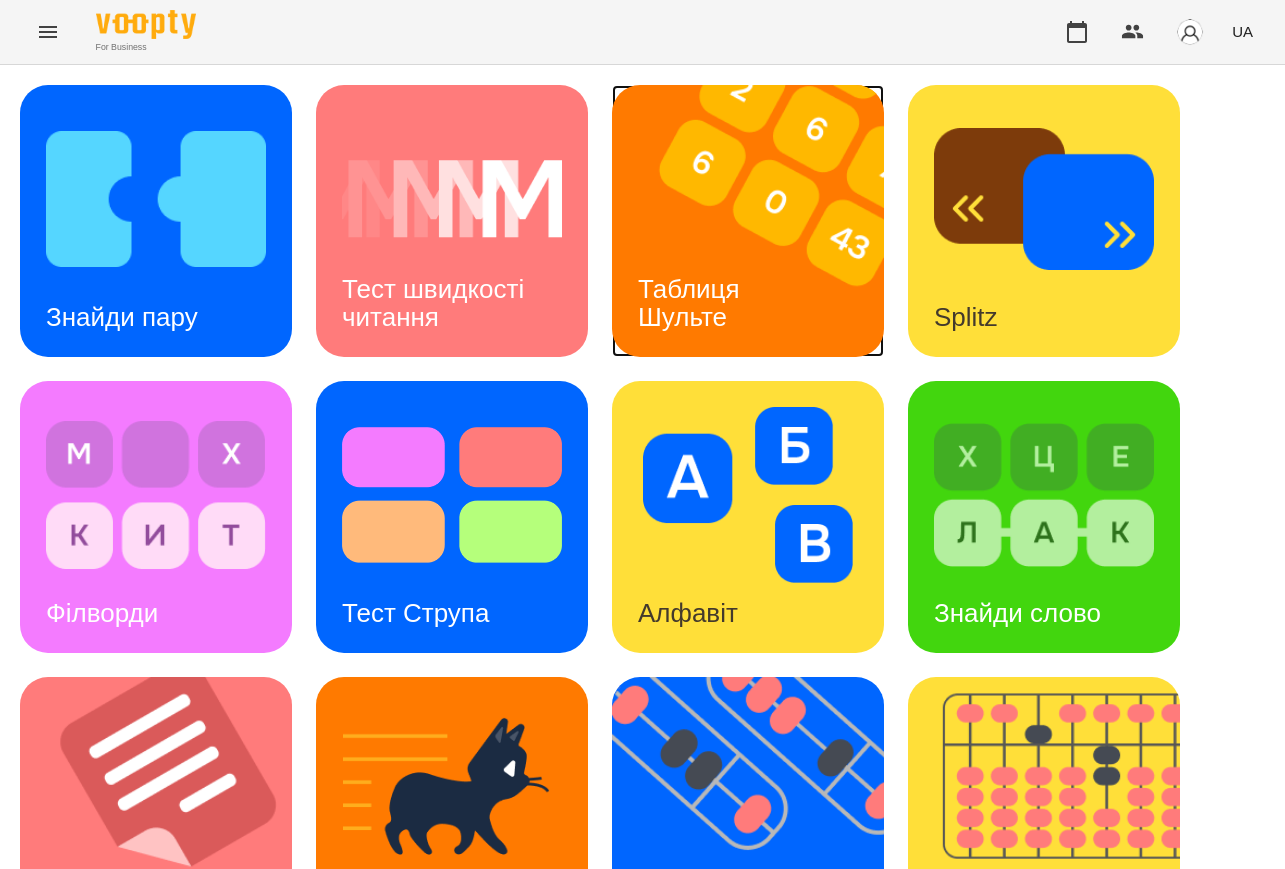 click at bounding box center [760, 221] 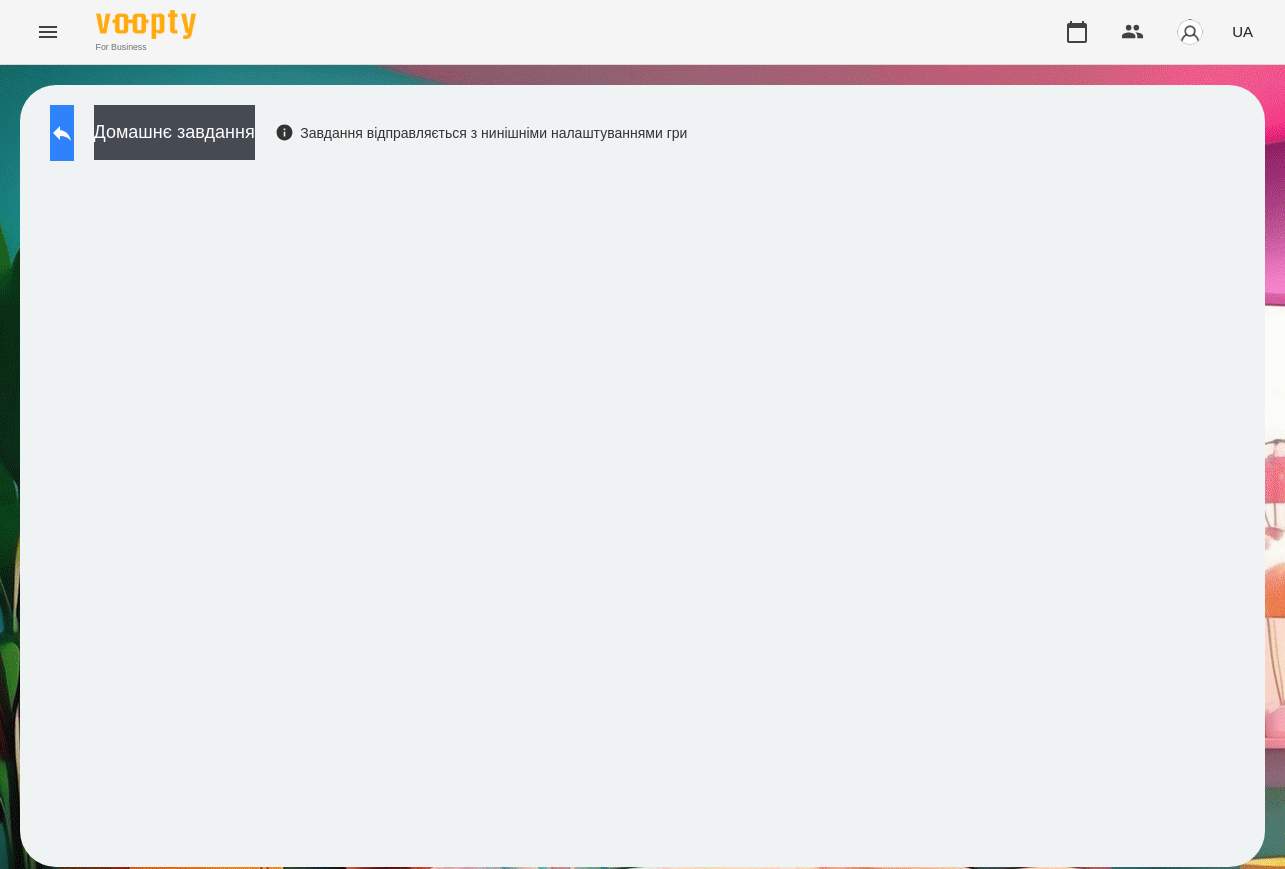 click 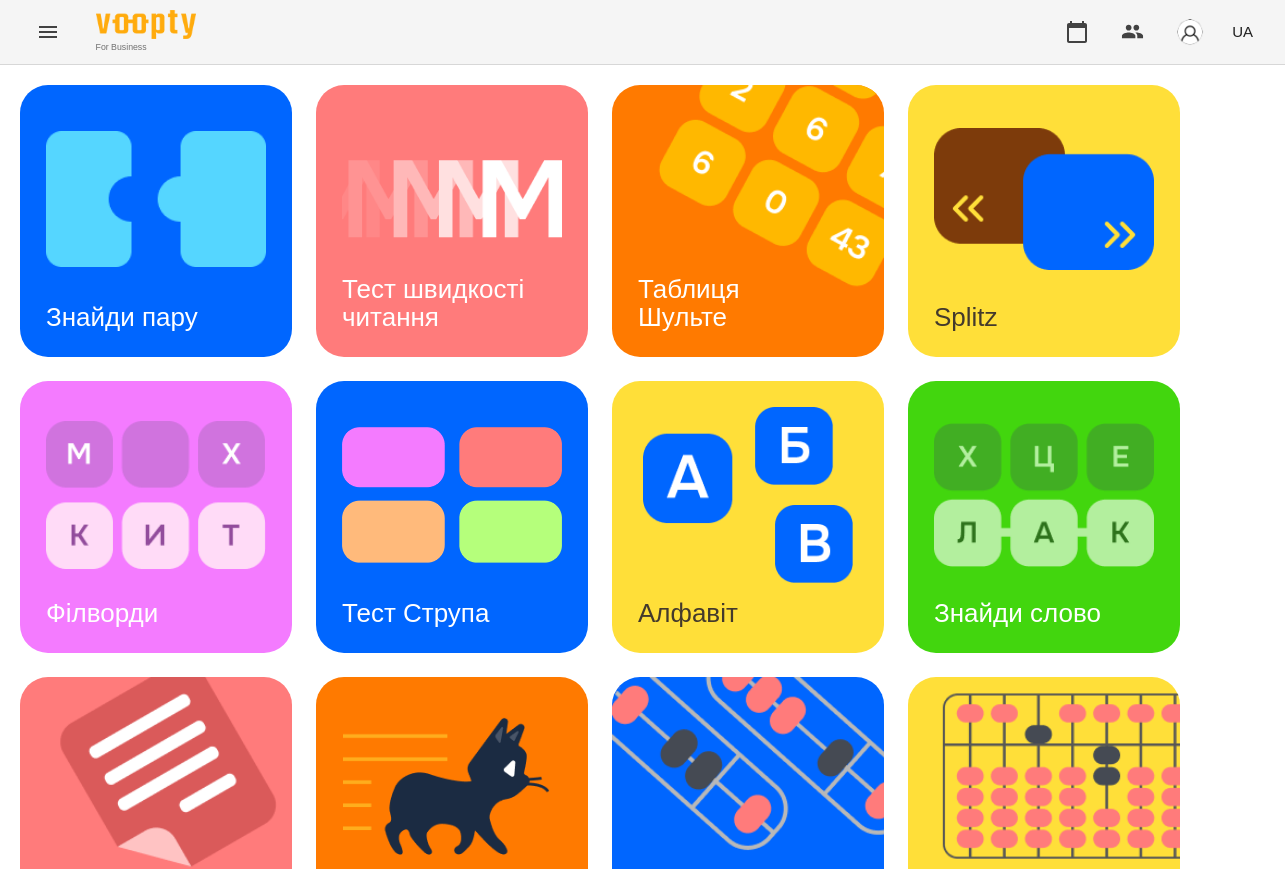 scroll, scrollTop: 625, scrollLeft: 0, axis: vertical 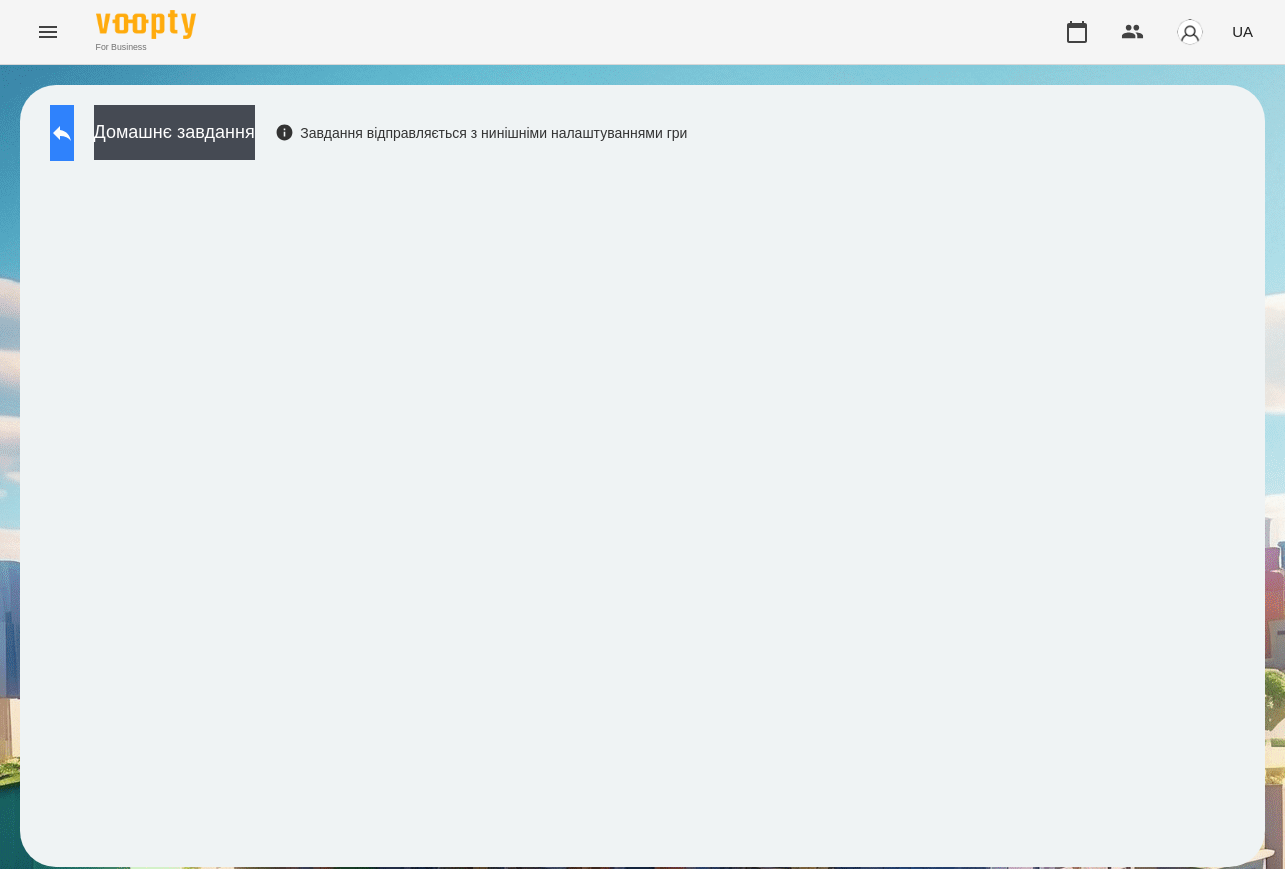 click 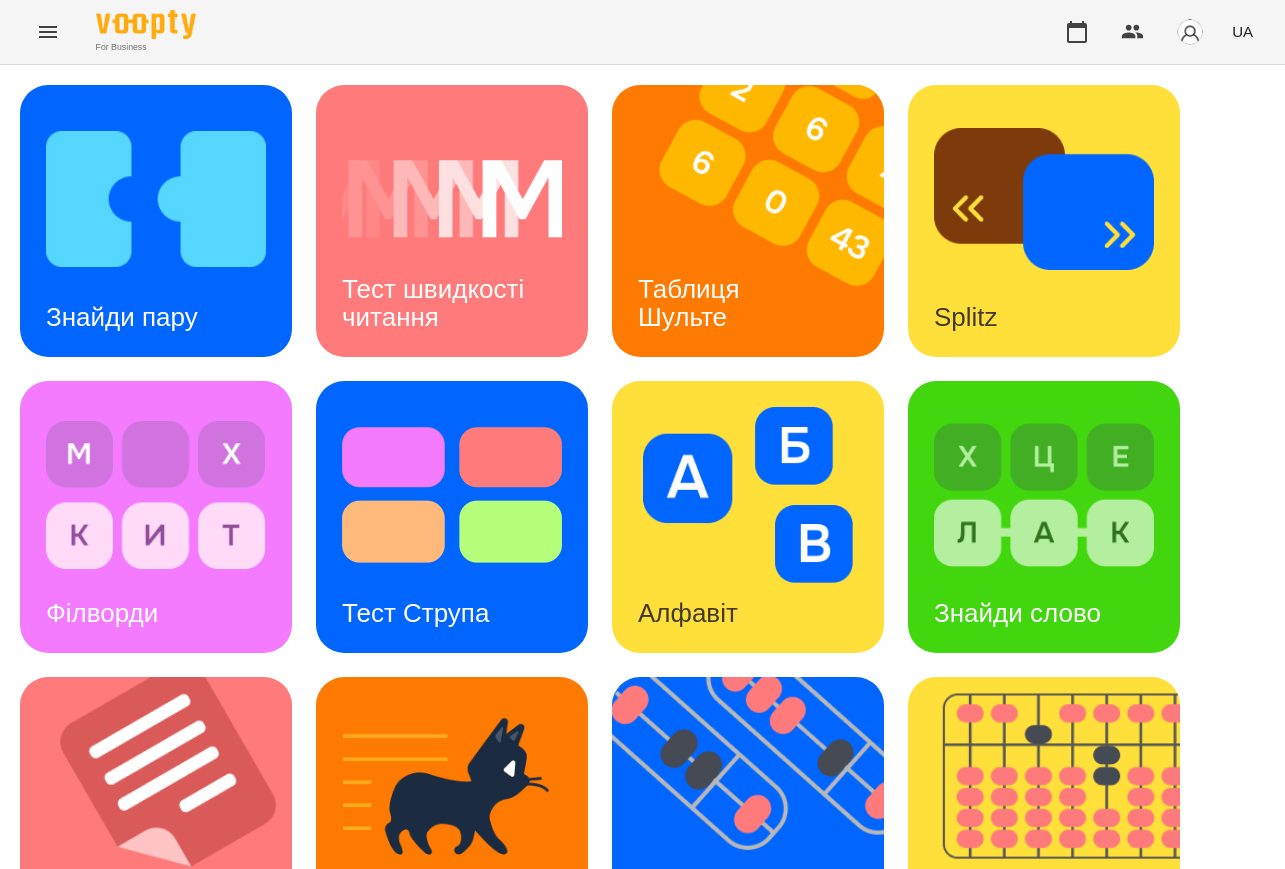 scroll, scrollTop: 692, scrollLeft: 0, axis: vertical 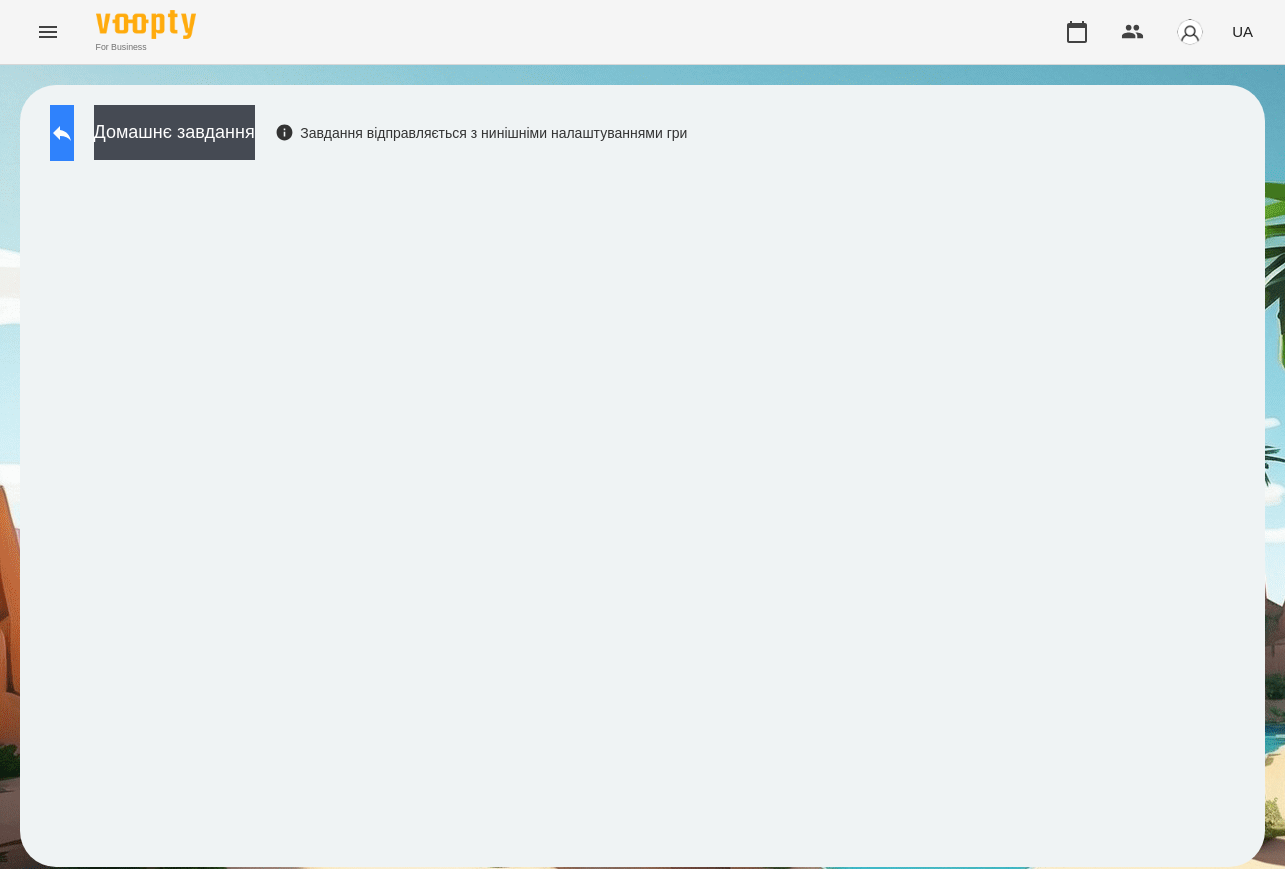 click 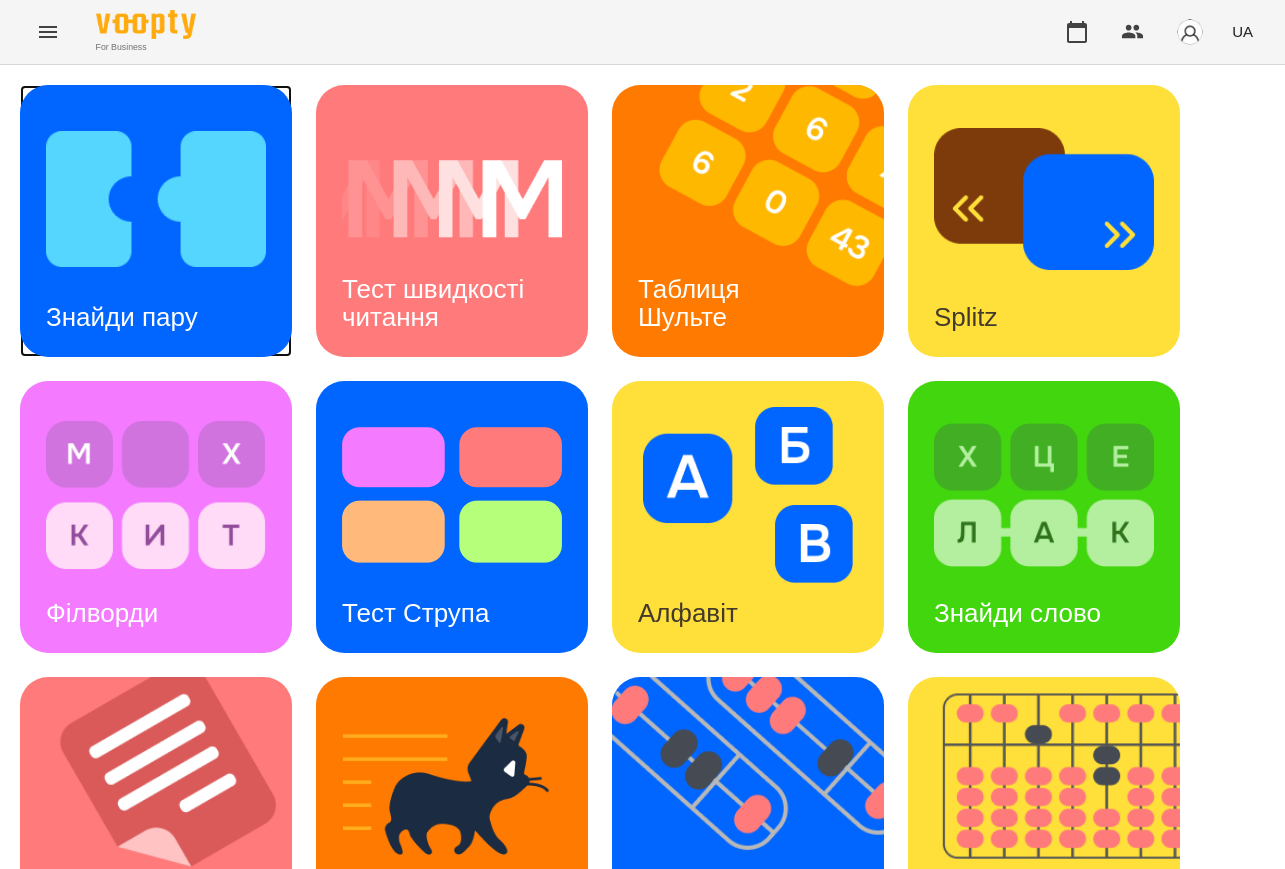 click at bounding box center [156, 199] 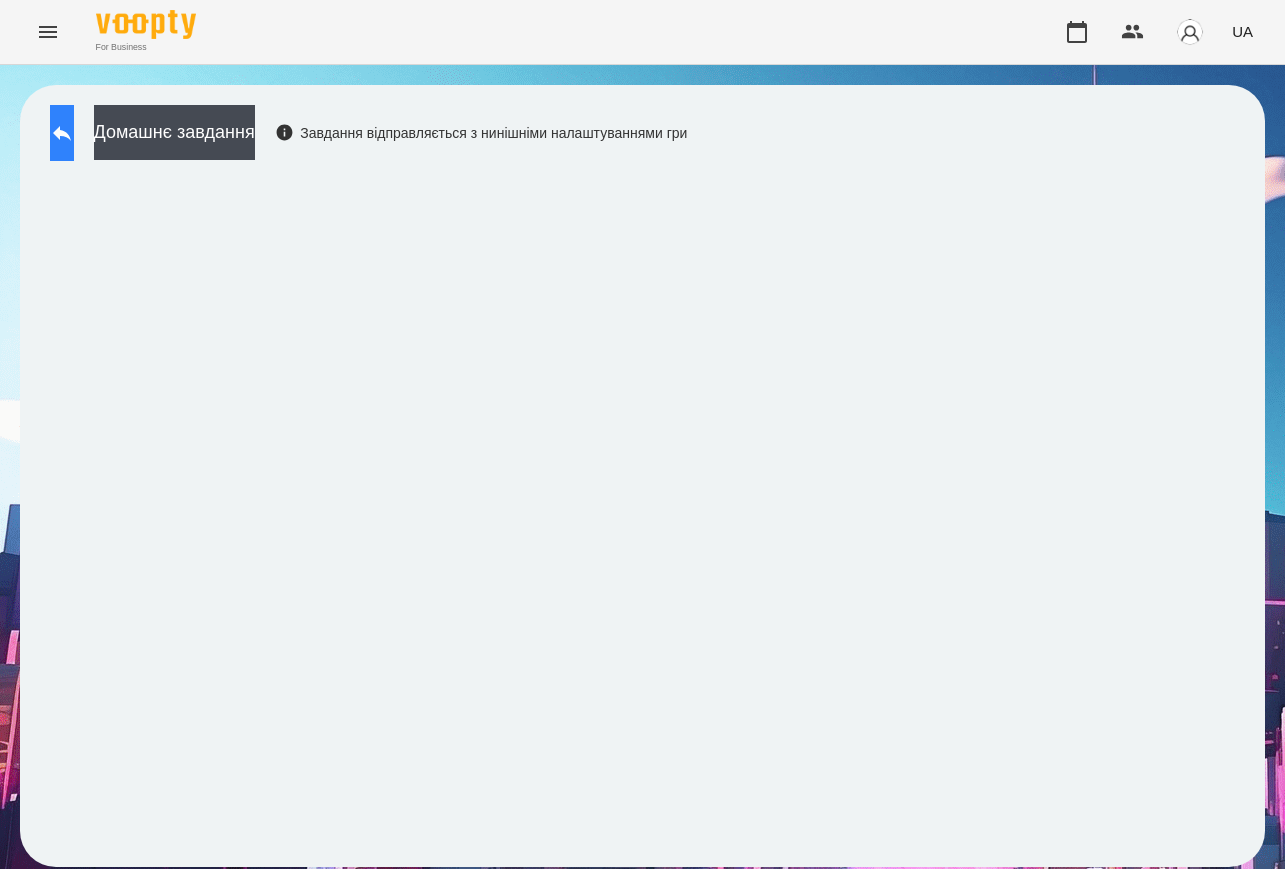 click 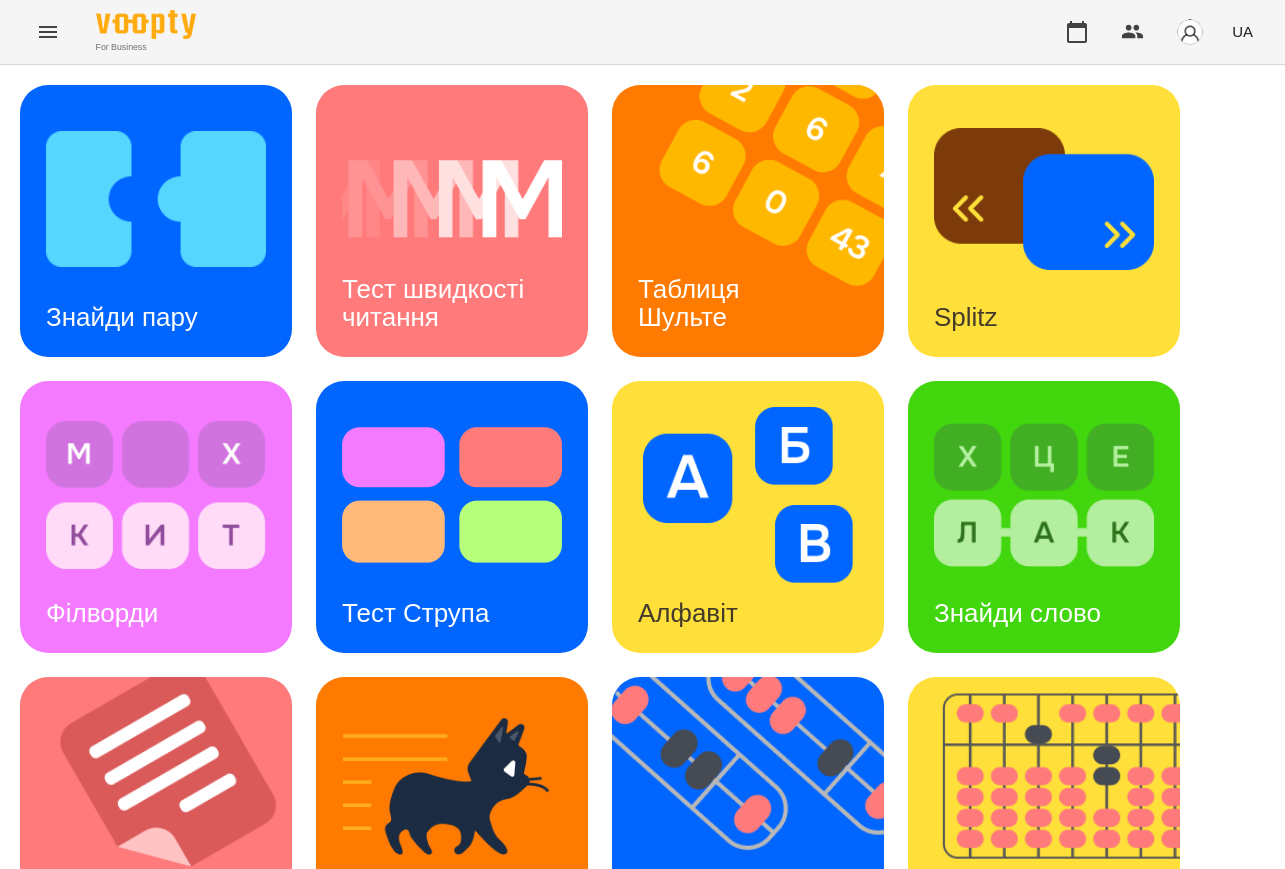 scroll, scrollTop: 250, scrollLeft: 0, axis: vertical 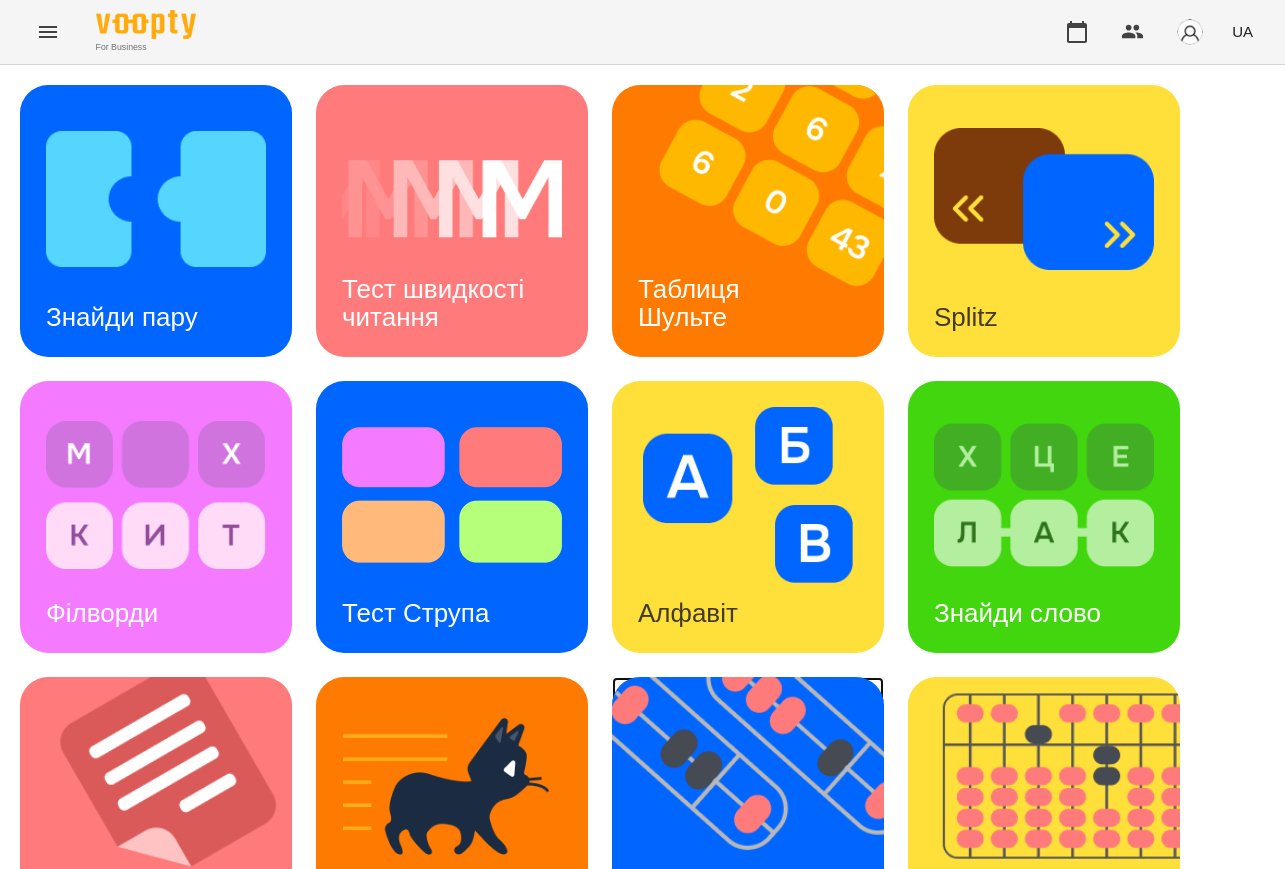 click on "Флешкарти" at bounding box center [706, 909] 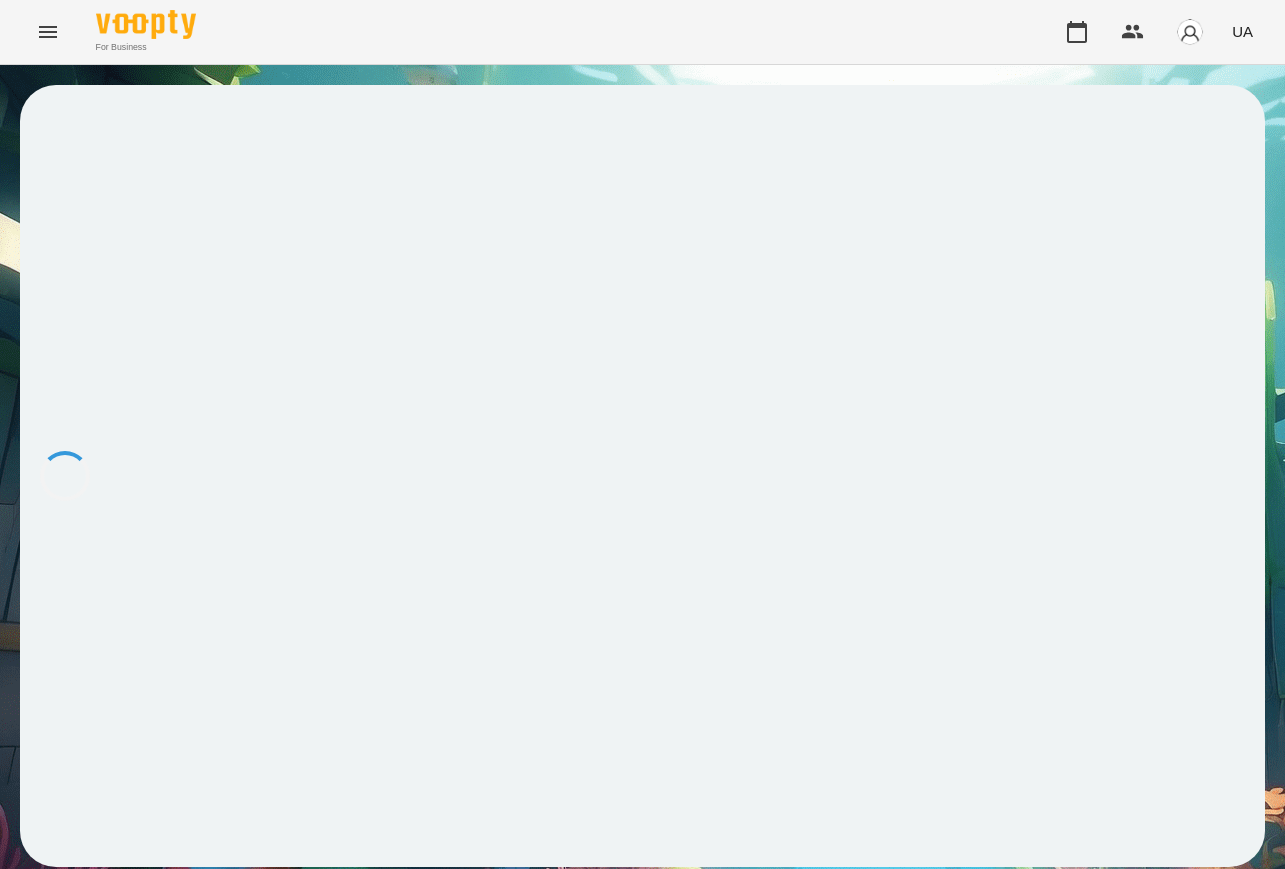 scroll, scrollTop: 0, scrollLeft: 0, axis: both 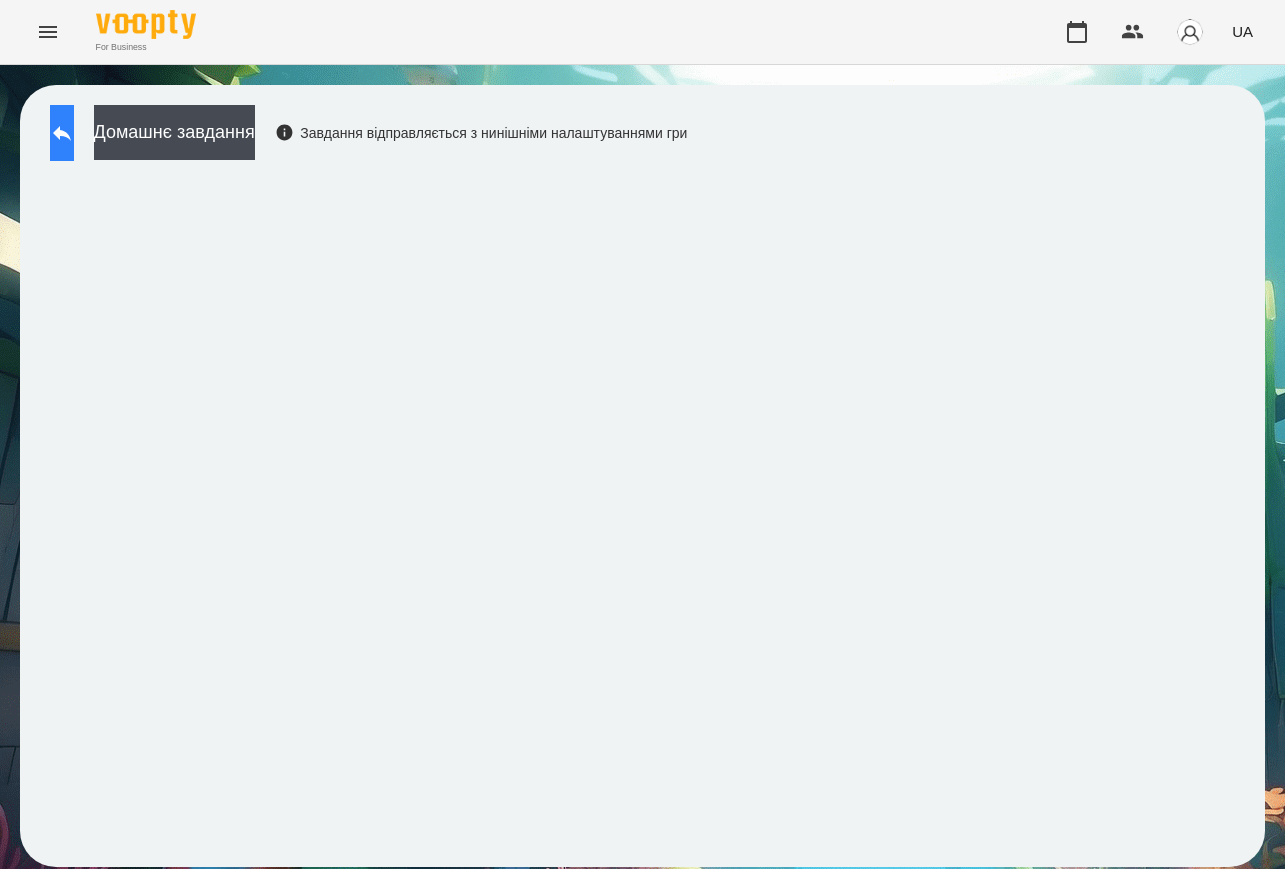 click at bounding box center [62, 133] 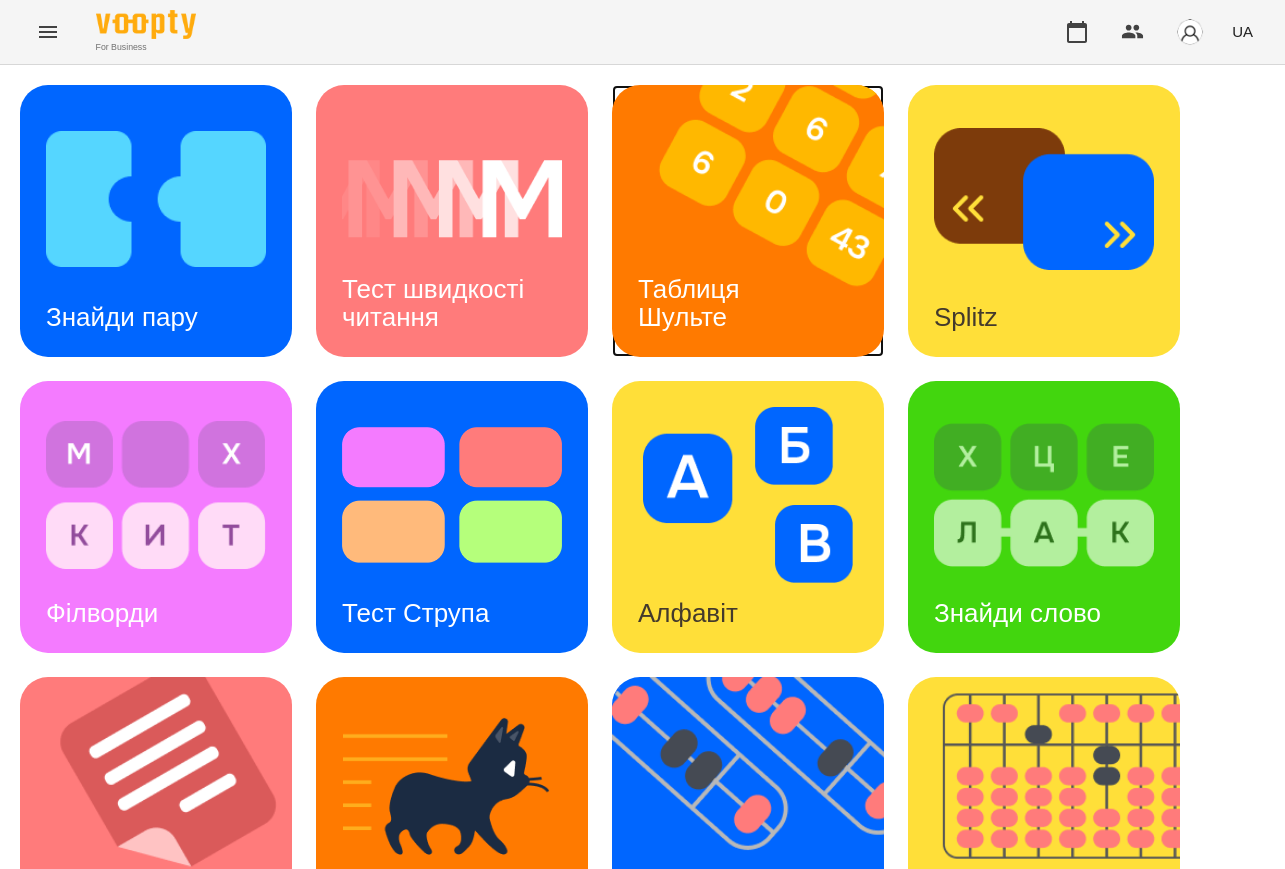 click on "Таблиця
Шульте" at bounding box center (692, 302) 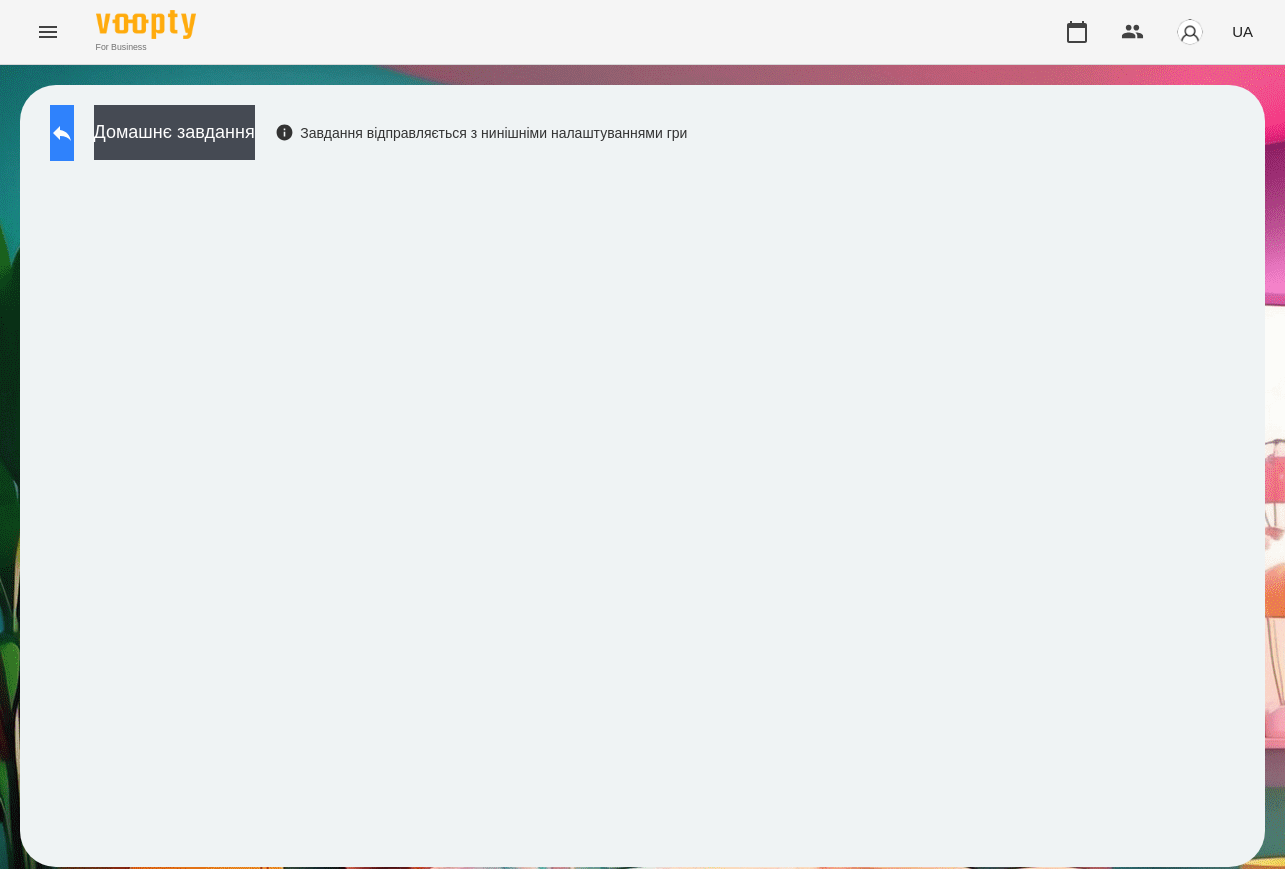 click at bounding box center [62, 133] 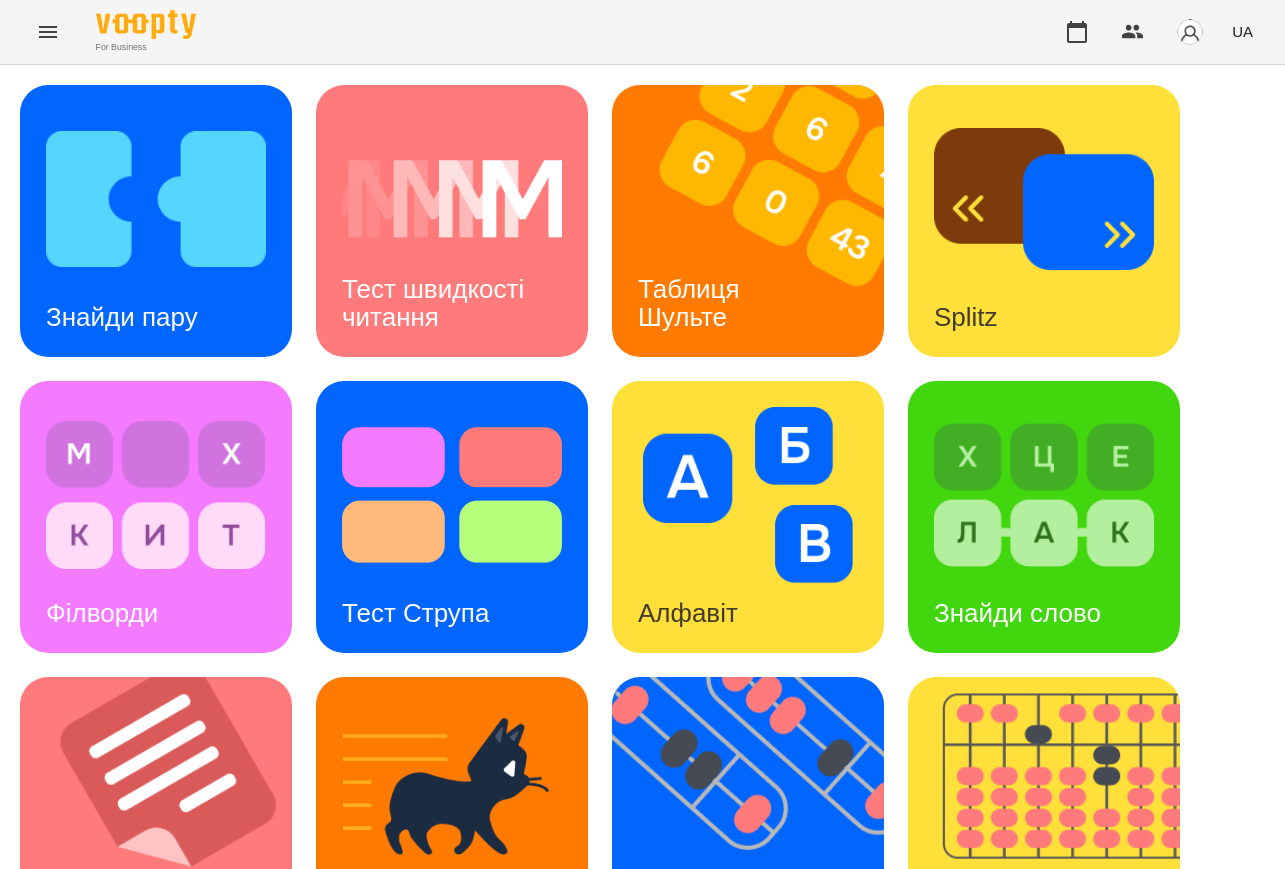 scroll, scrollTop: 500, scrollLeft: 0, axis: vertical 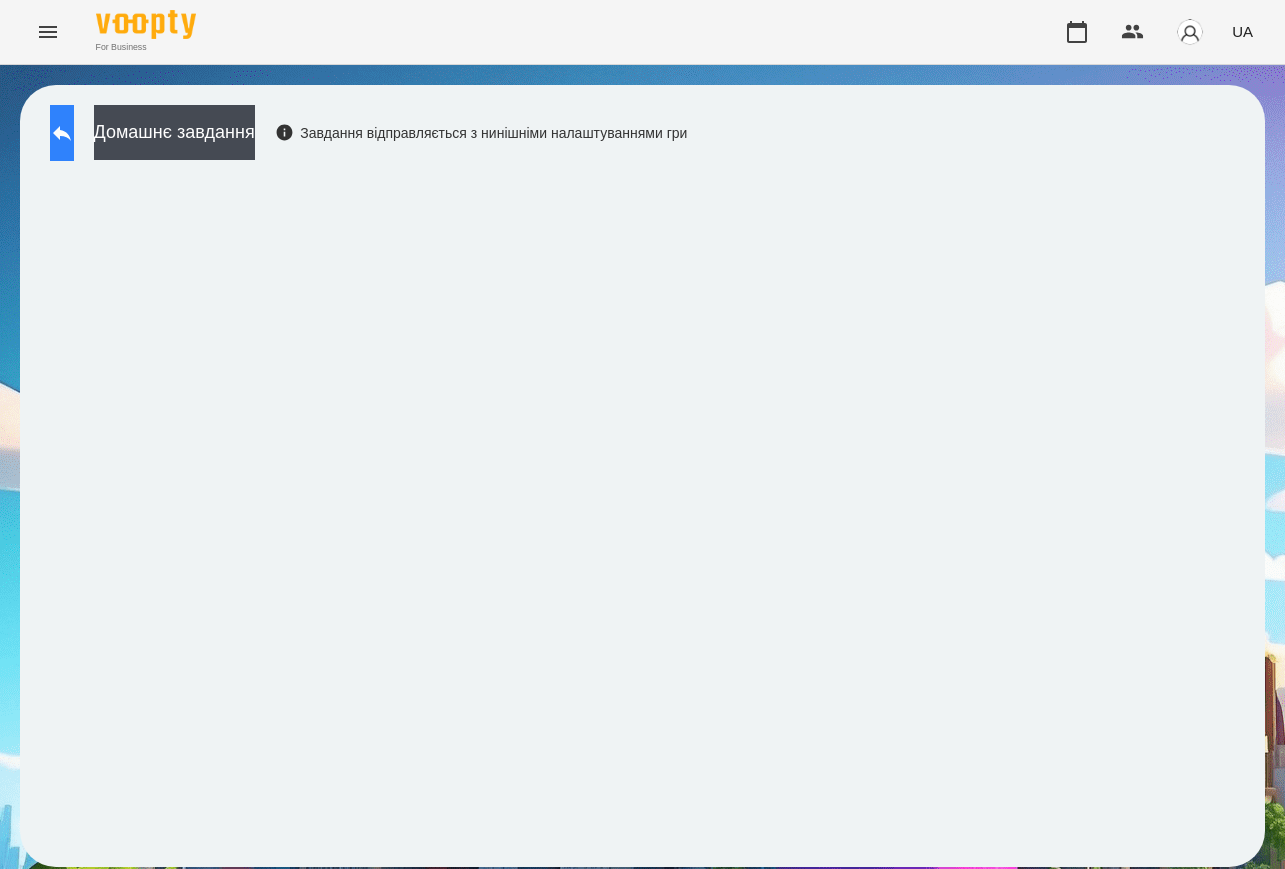 click 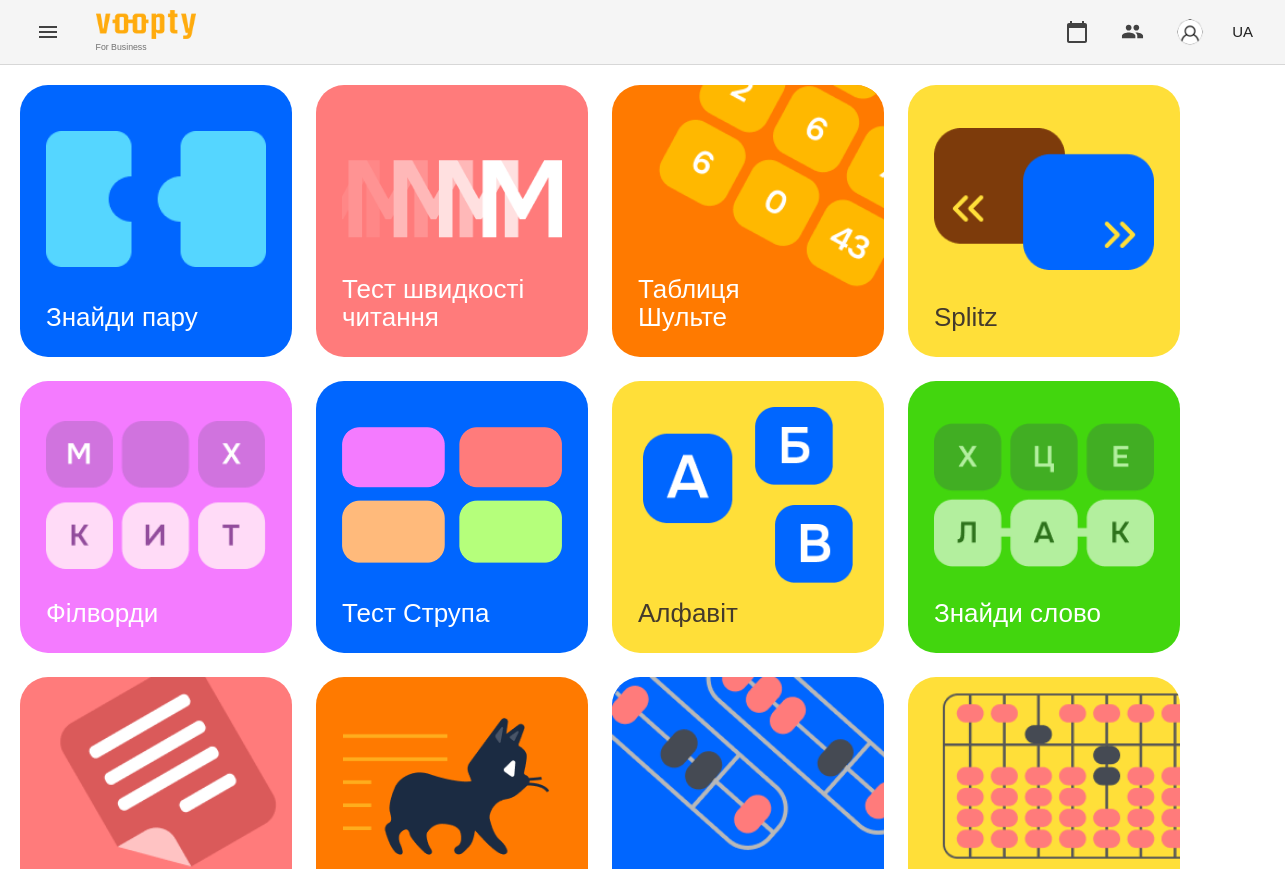 scroll, scrollTop: 500, scrollLeft: 0, axis: vertical 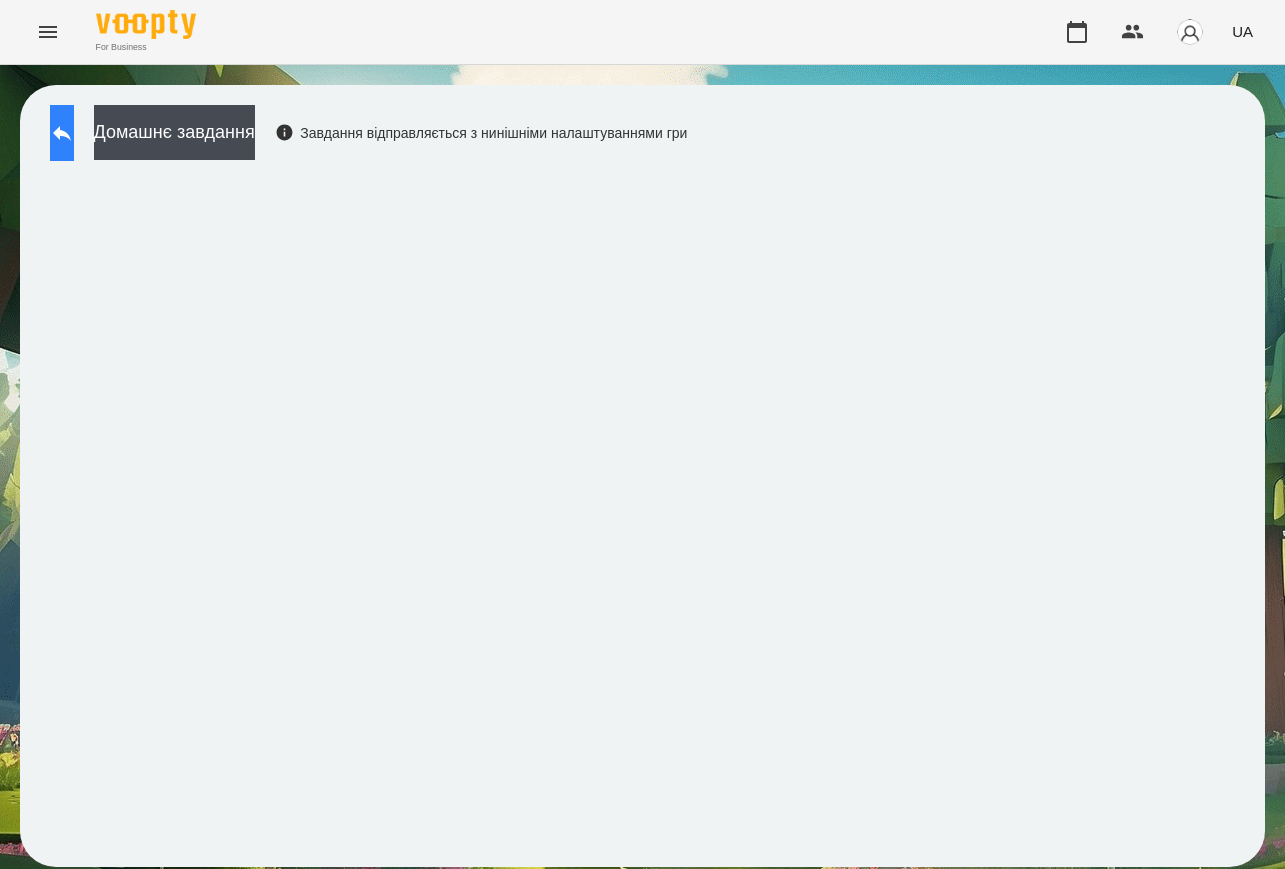 click 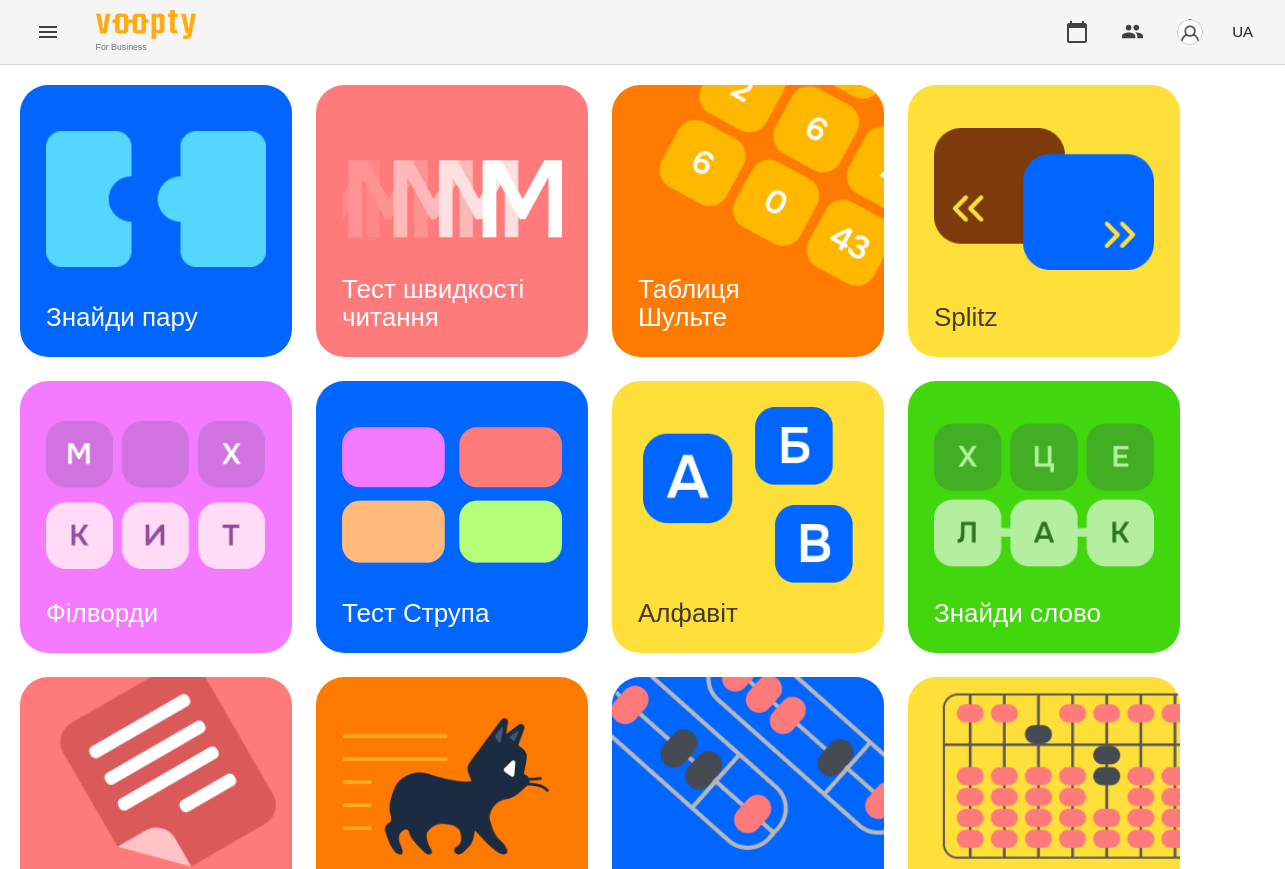 scroll, scrollTop: 625, scrollLeft: 0, axis: vertical 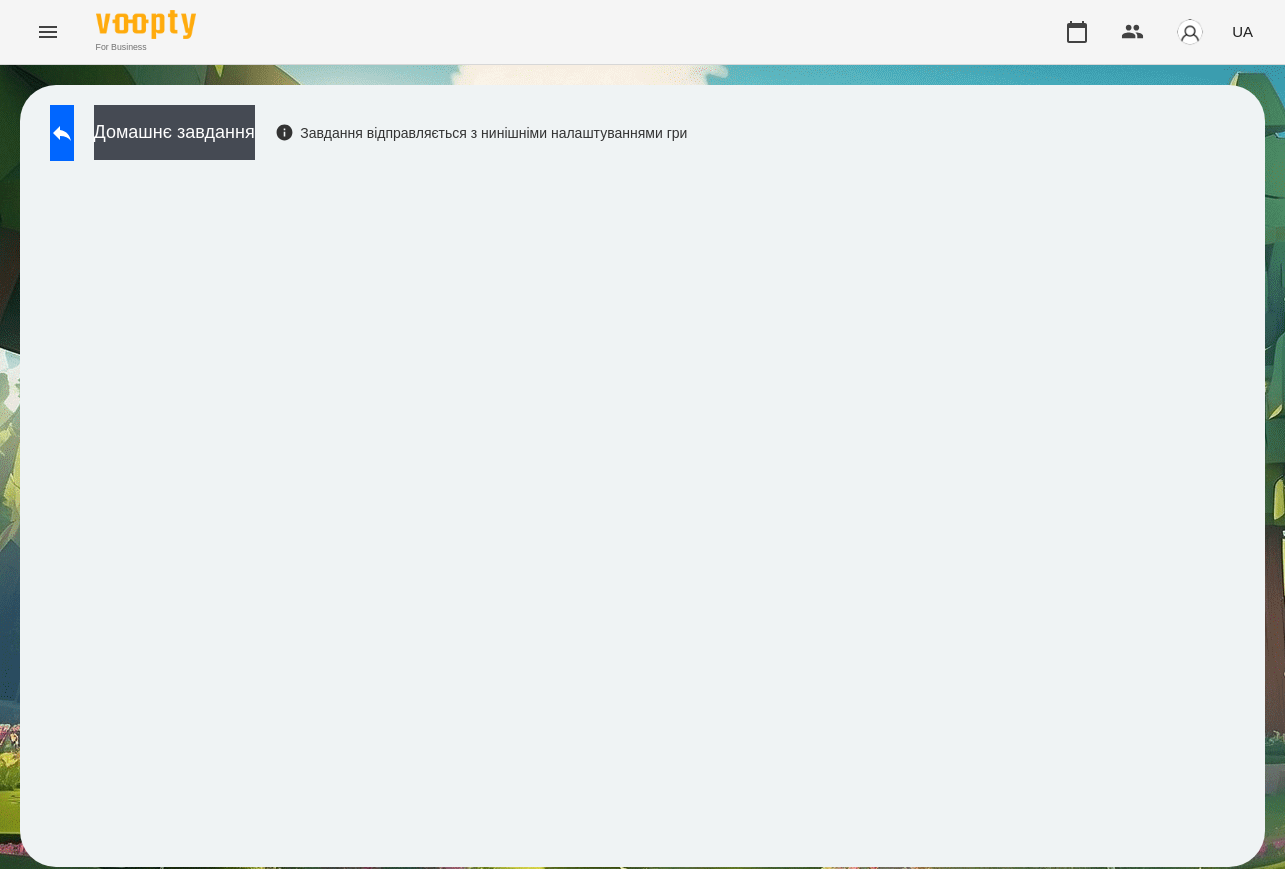 click on "Домашнє завдання Завдання відправляється з нинішніми налаштуваннями гри" at bounding box center [642, 476] 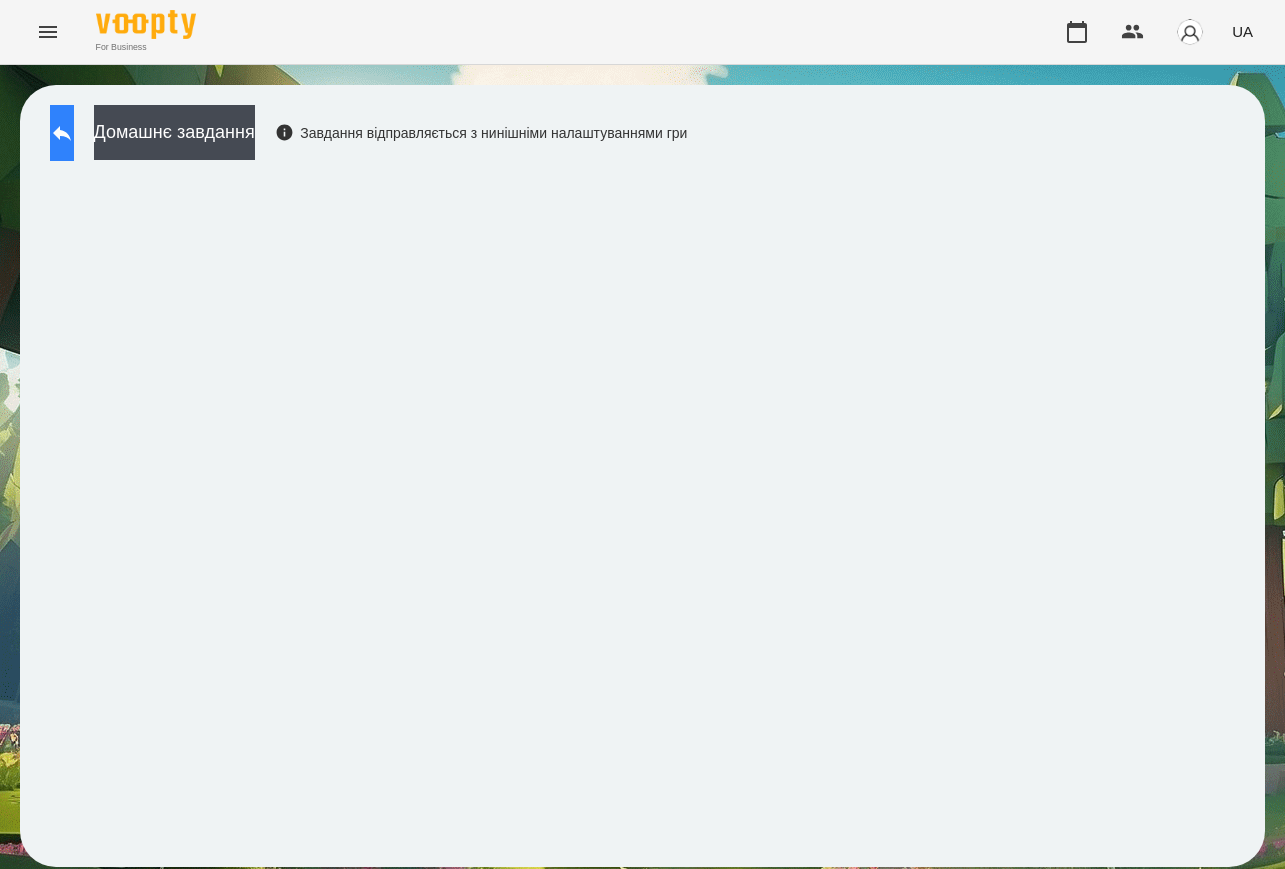 click 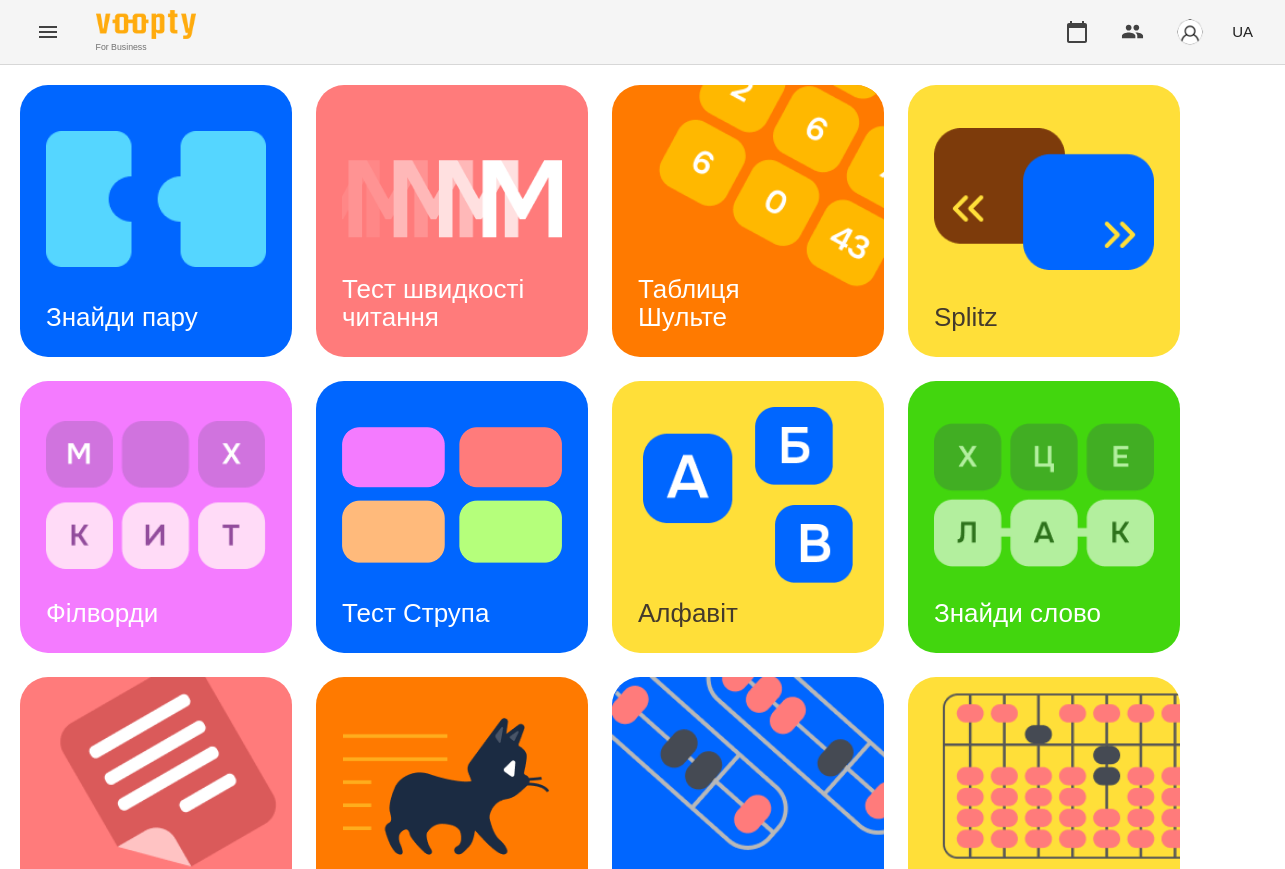 scroll, scrollTop: 625, scrollLeft: 0, axis: vertical 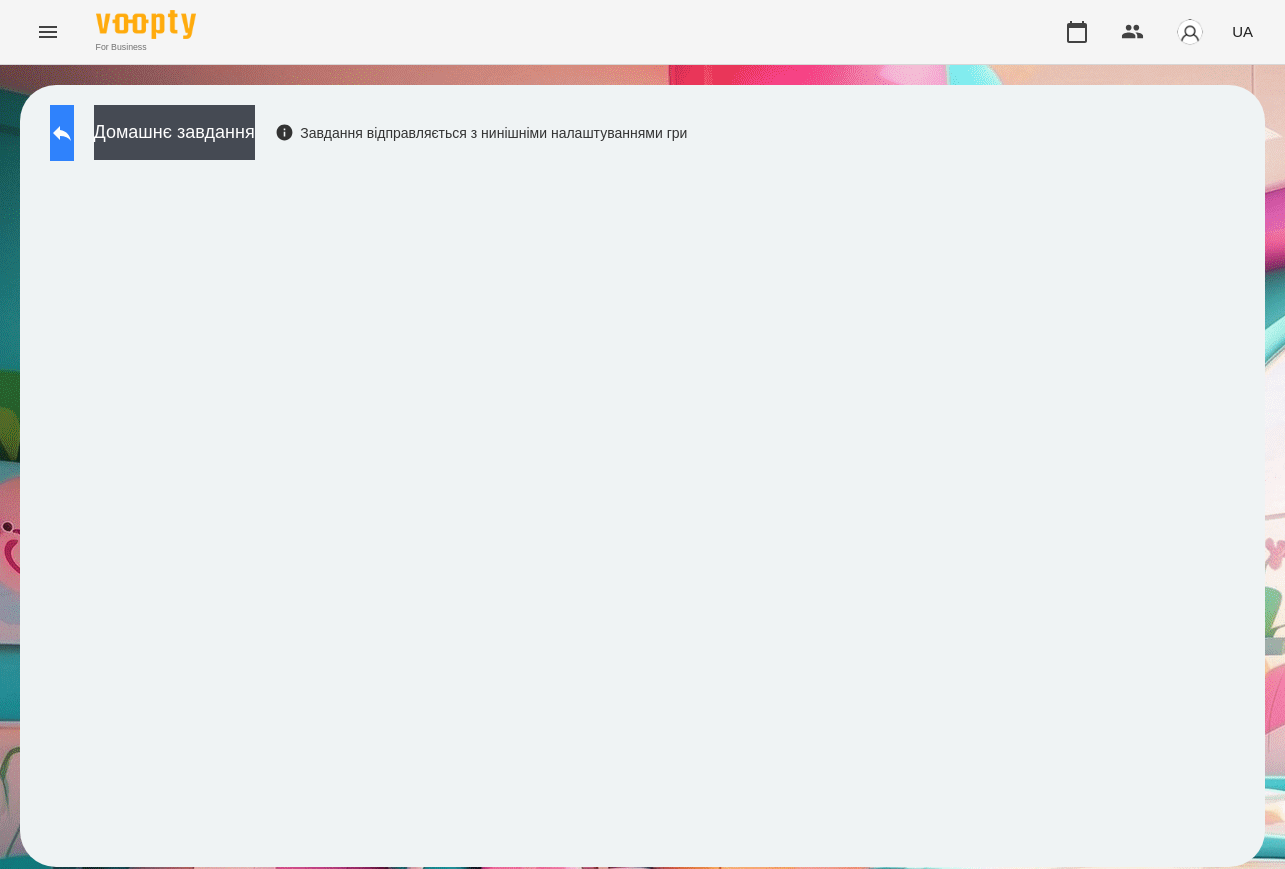 click at bounding box center [62, 133] 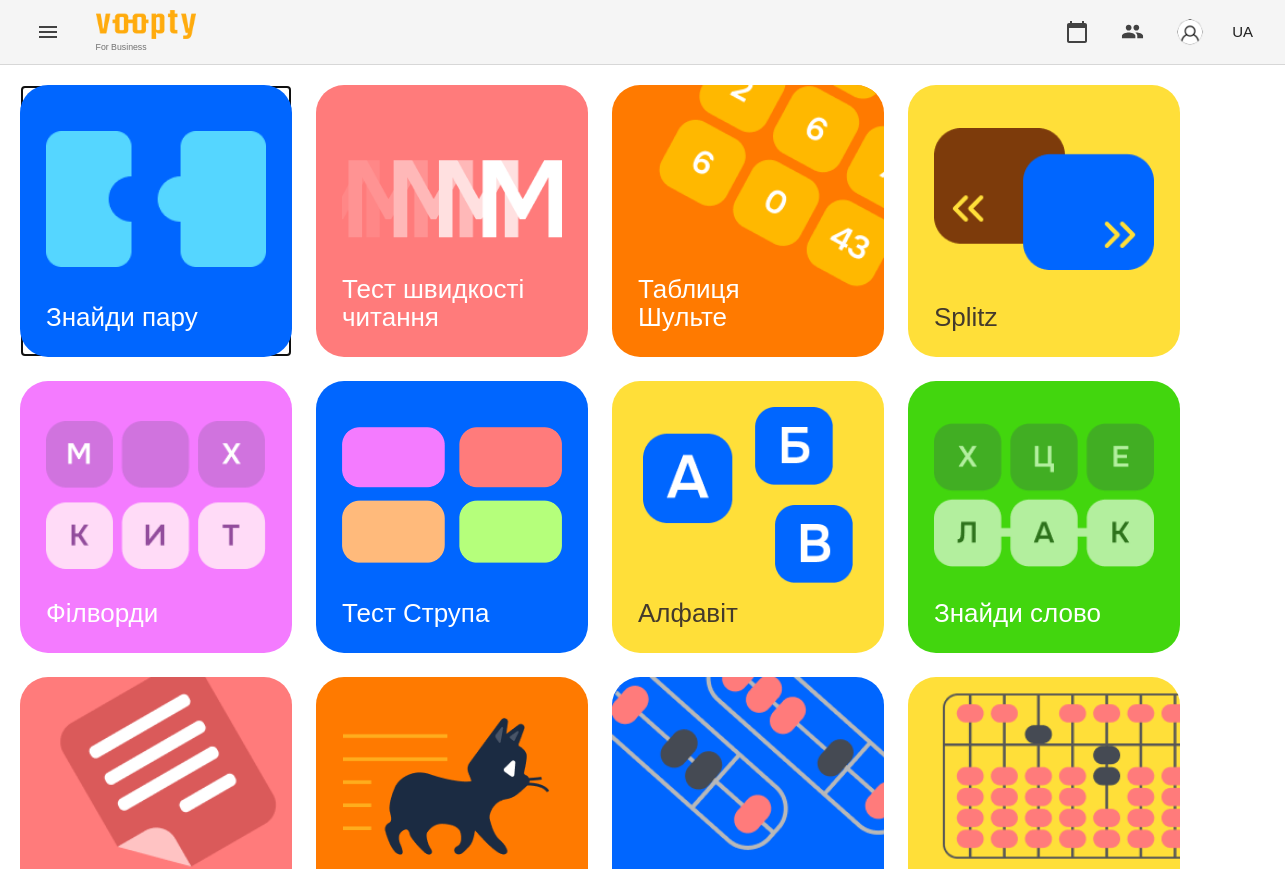 click at bounding box center [156, 199] 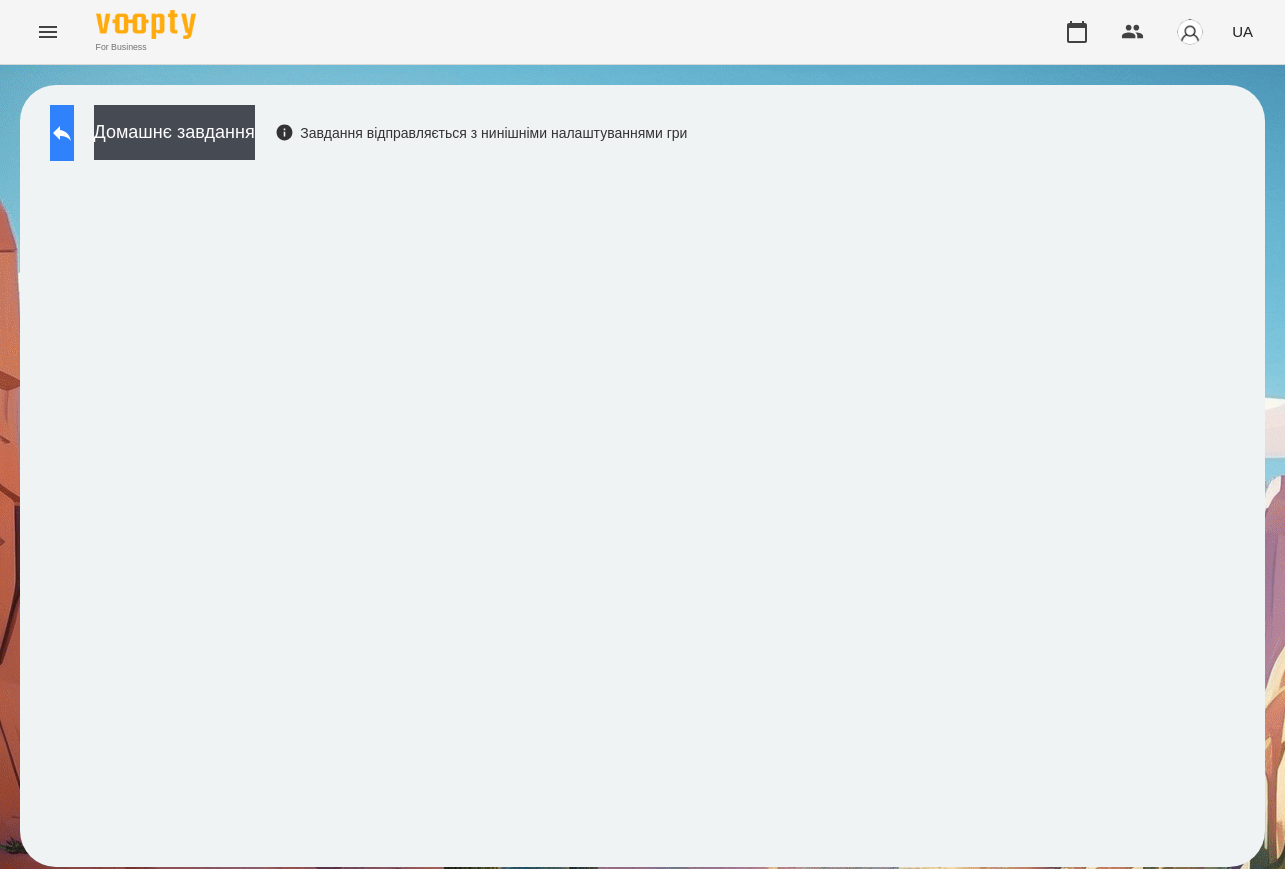 click at bounding box center (62, 133) 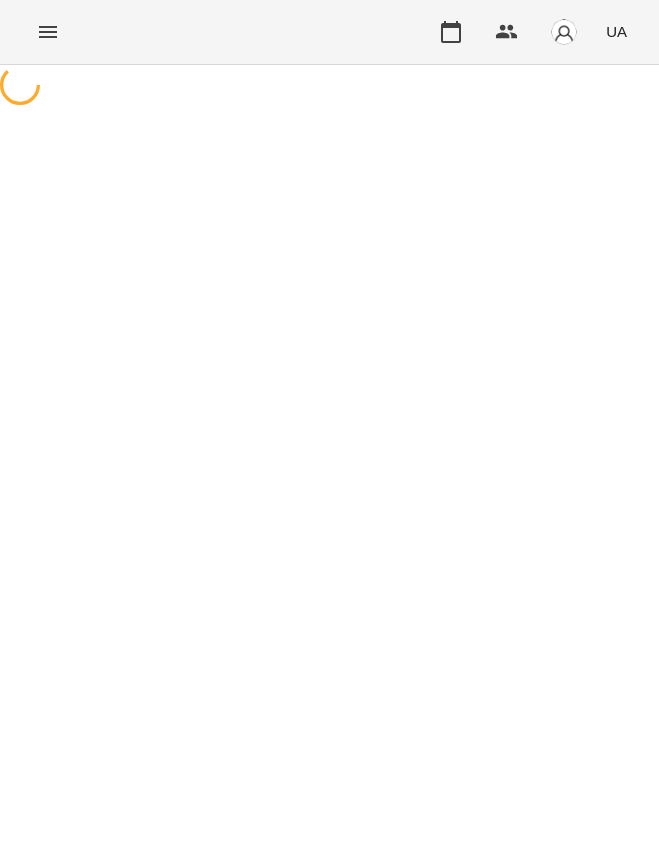 scroll, scrollTop: 0, scrollLeft: 0, axis: both 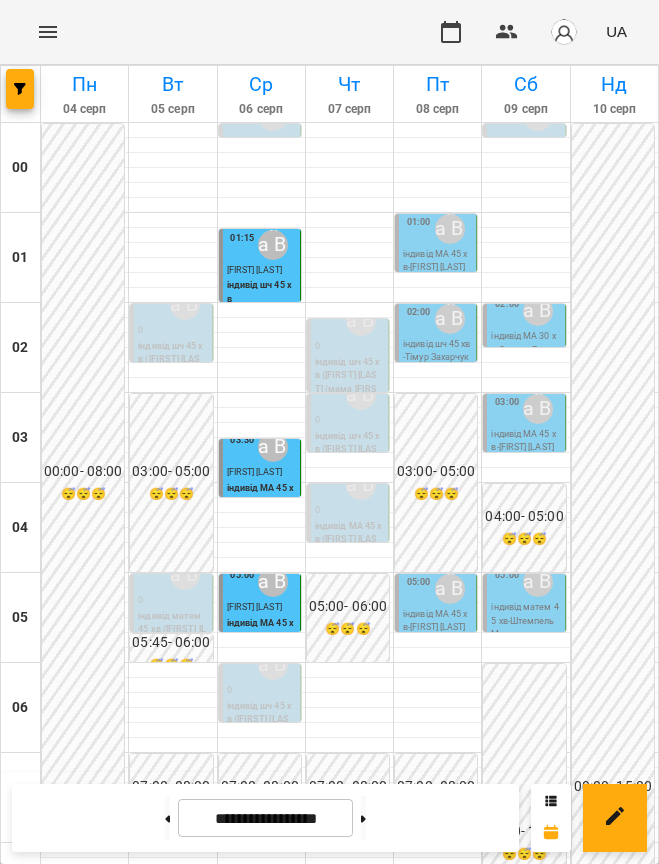click on "[LAST] [FIRST]" at bounding box center (326, 1782) 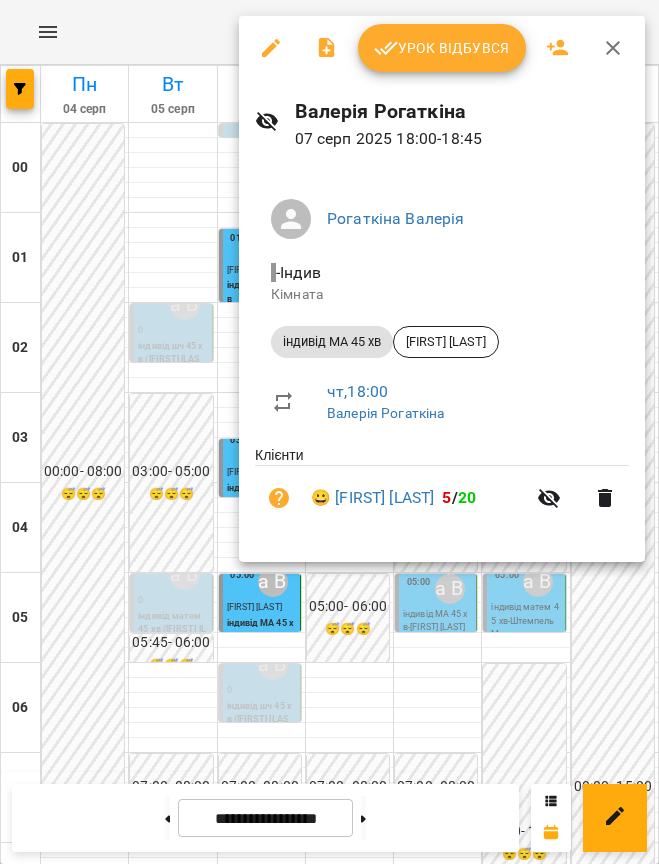 click at bounding box center [329, 432] 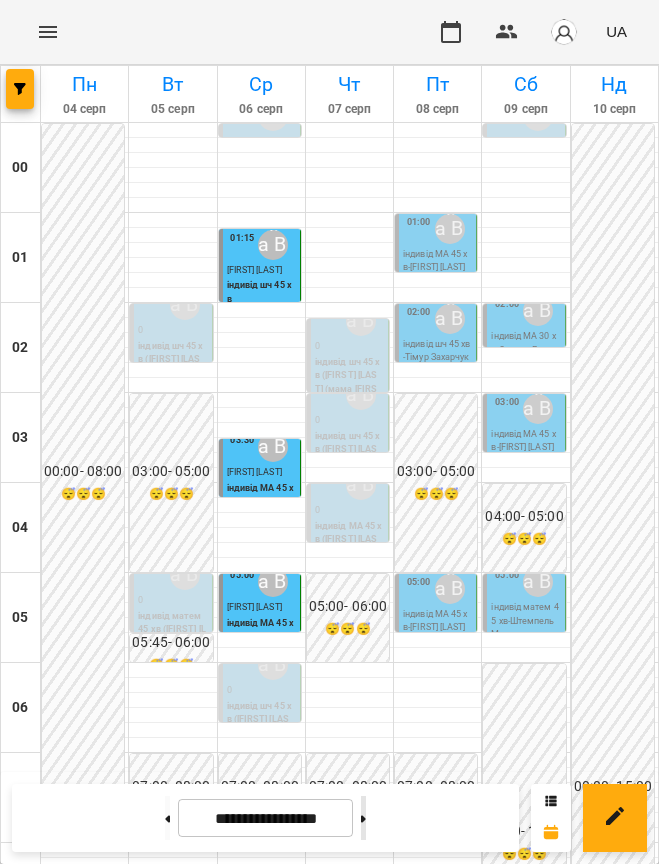 click at bounding box center (363, 818) 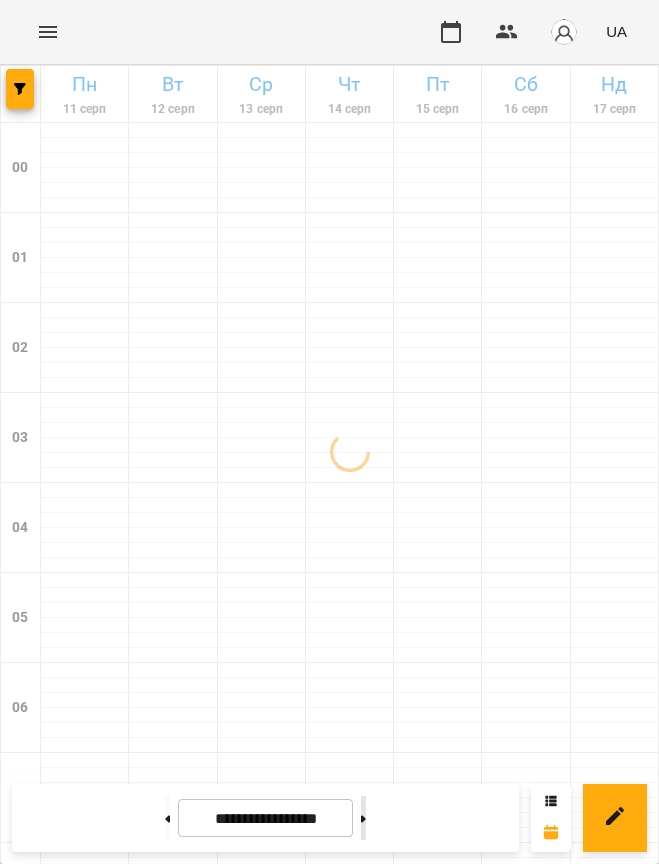 click at bounding box center [363, 818] 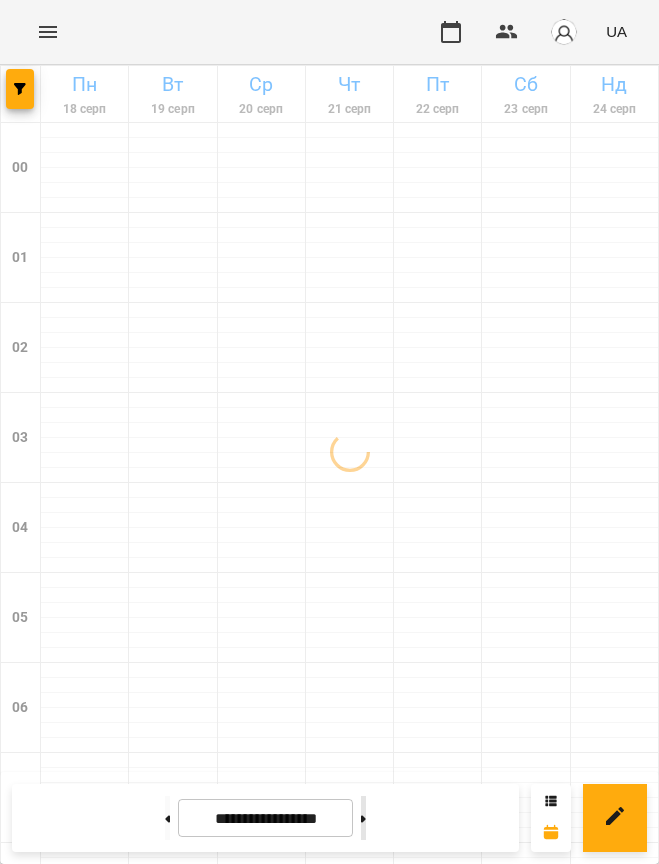 click at bounding box center (363, 818) 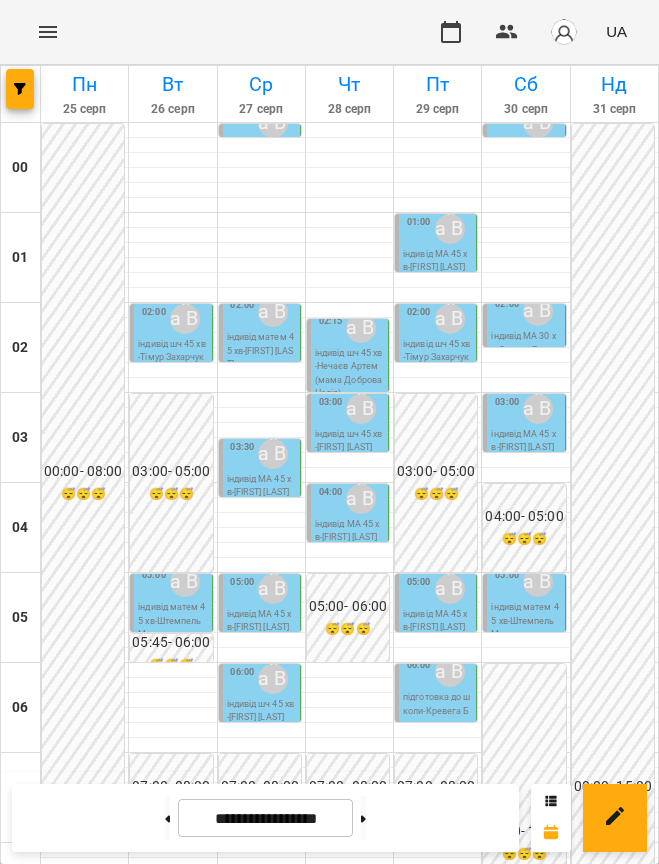 click on "індивід МА 45 хв - Федоренко Марія" at bounding box center [328, 1713] 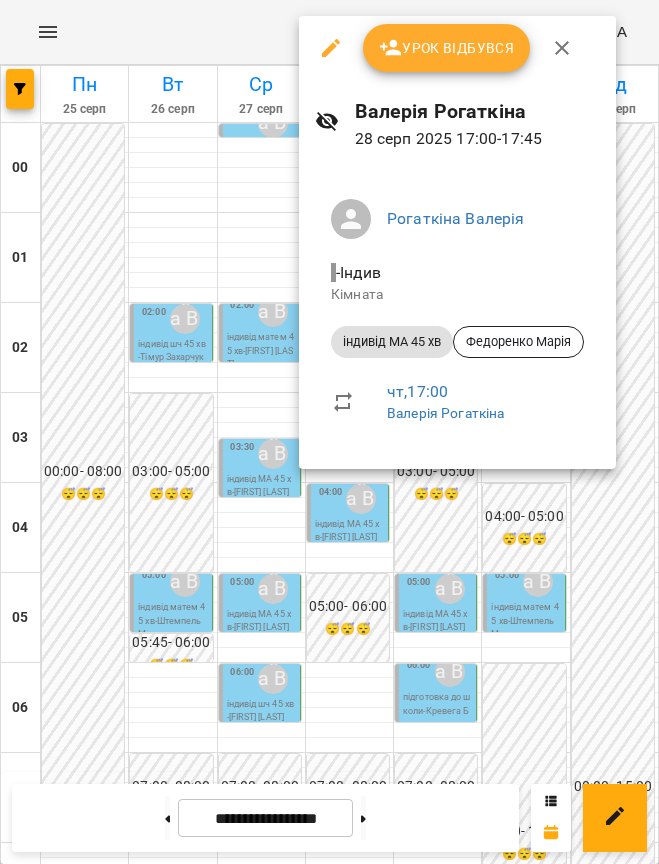 click at bounding box center [329, 432] 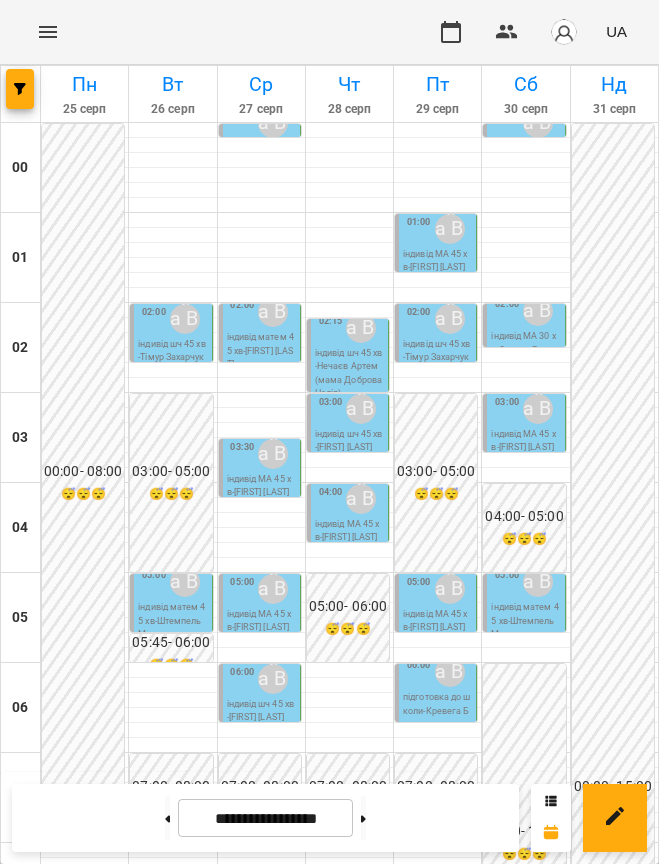 scroll, scrollTop: 1000, scrollLeft: 0, axis: vertical 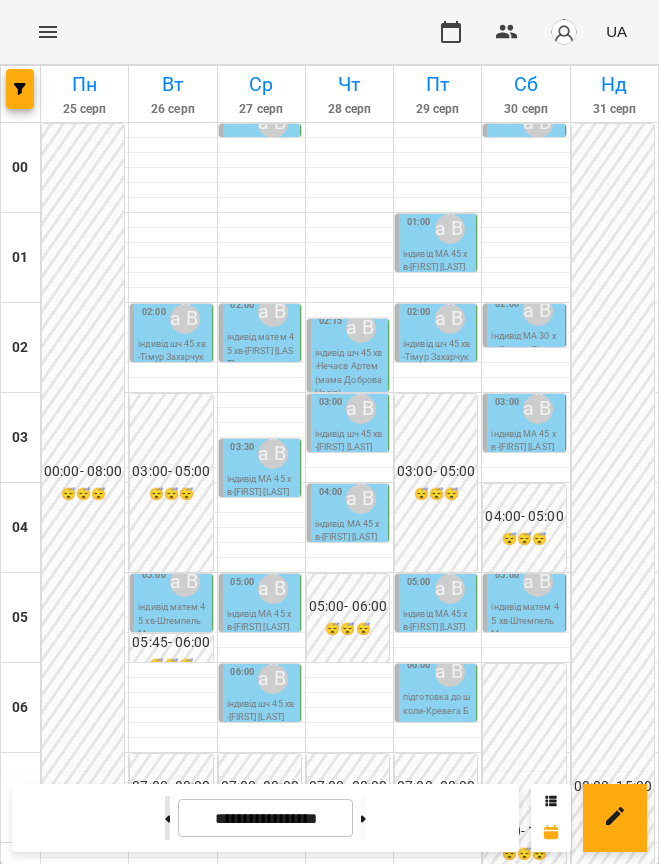 click at bounding box center [167, 818] 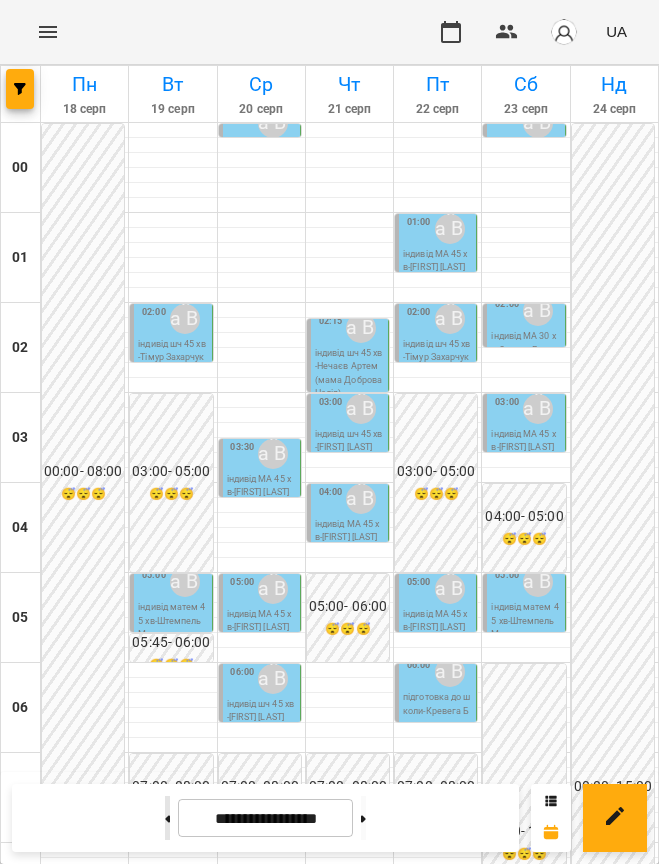 click at bounding box center [167, 818] 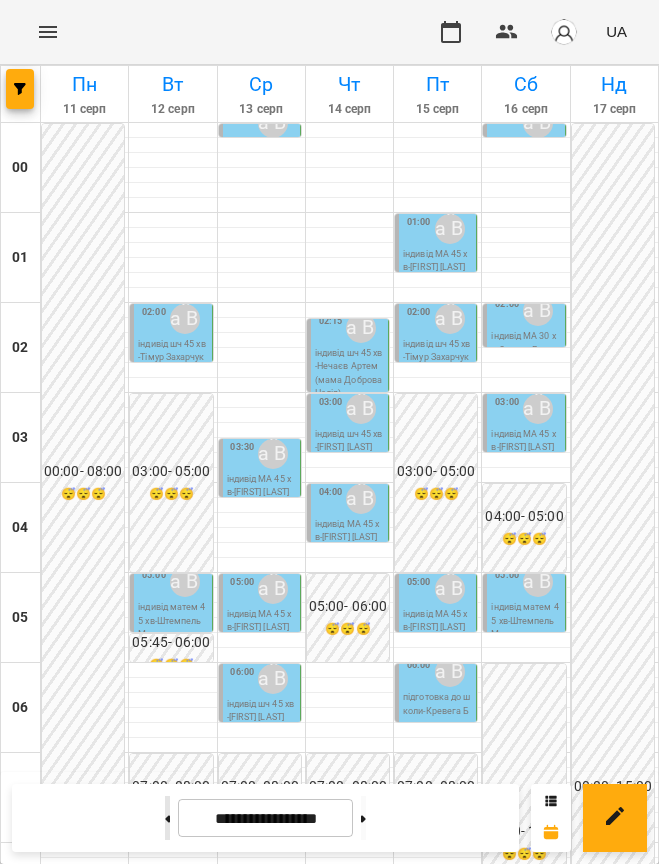 click at bounding box center (167, 818) 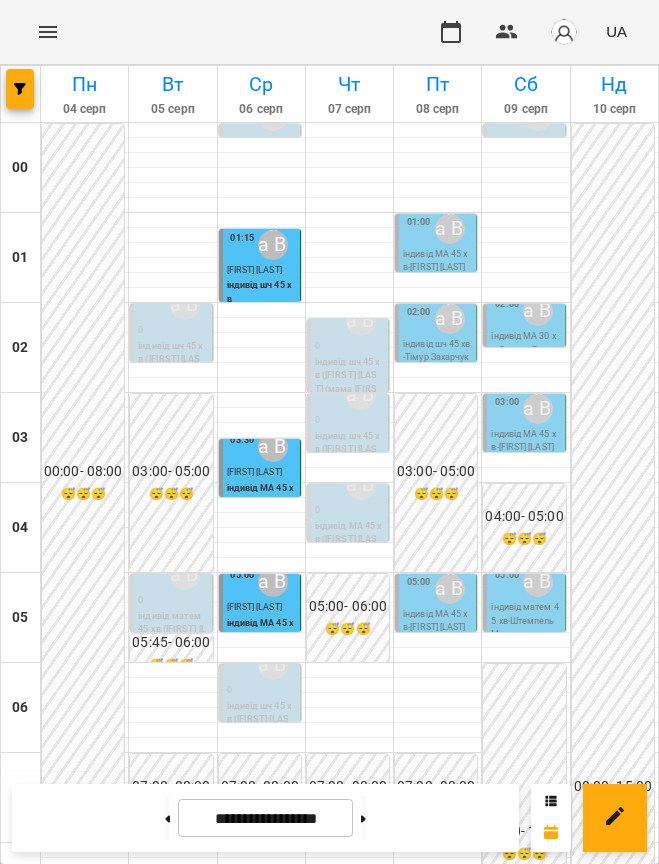 scroll, scrollTop: 1125, scrollLeft: 0, axis: vertical 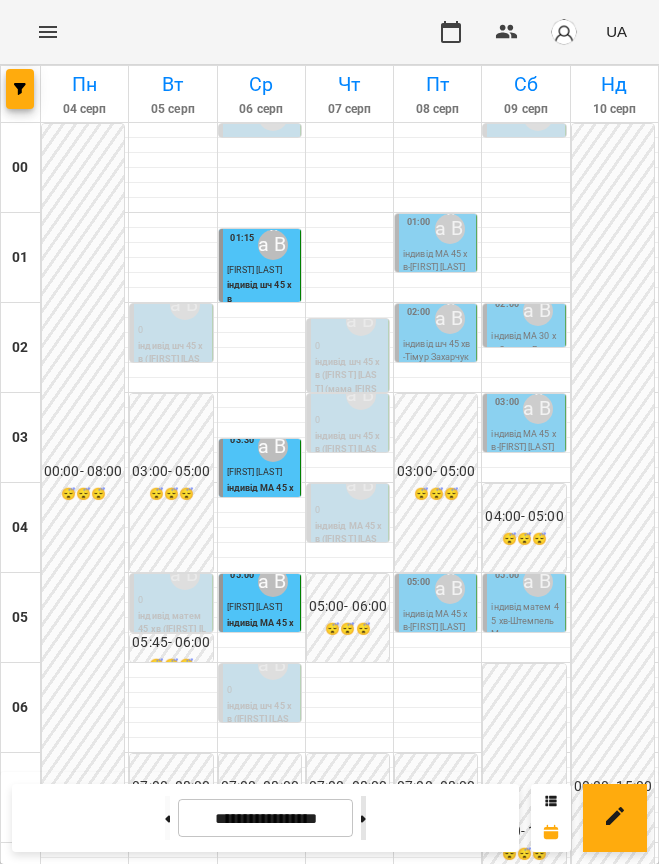 click at bounding box center (363, 818) 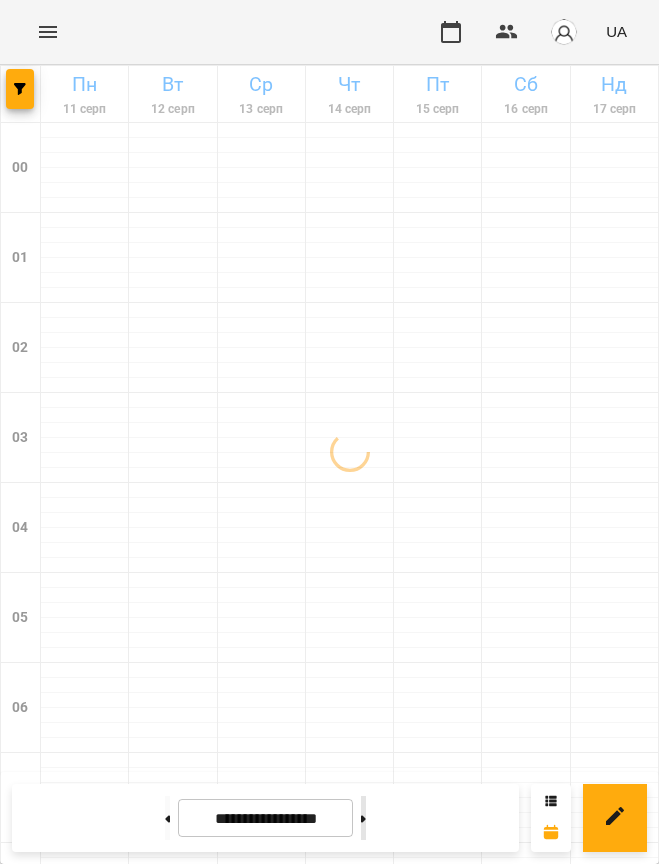 click at bounding box center [363, 818] 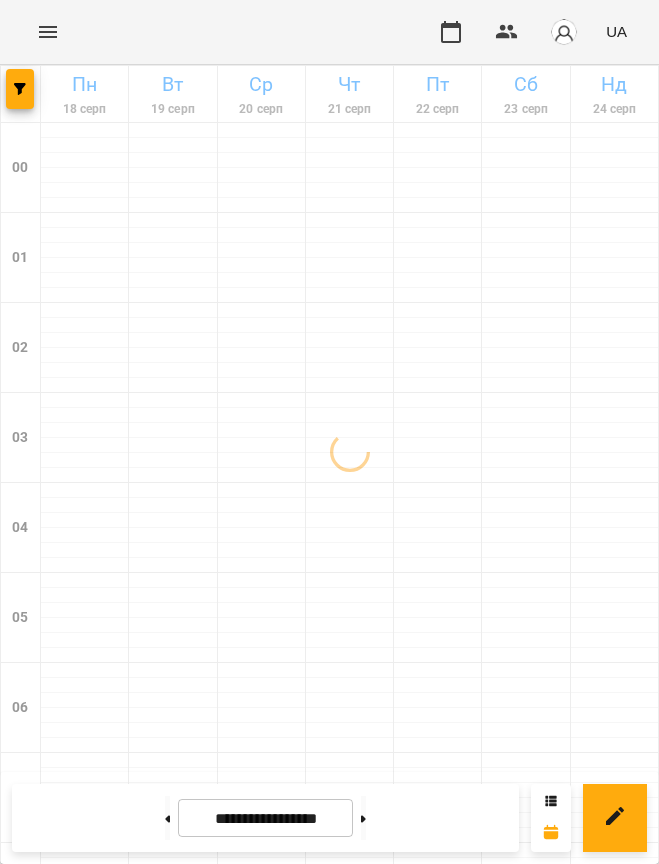 click at bounding box center (167, 818) 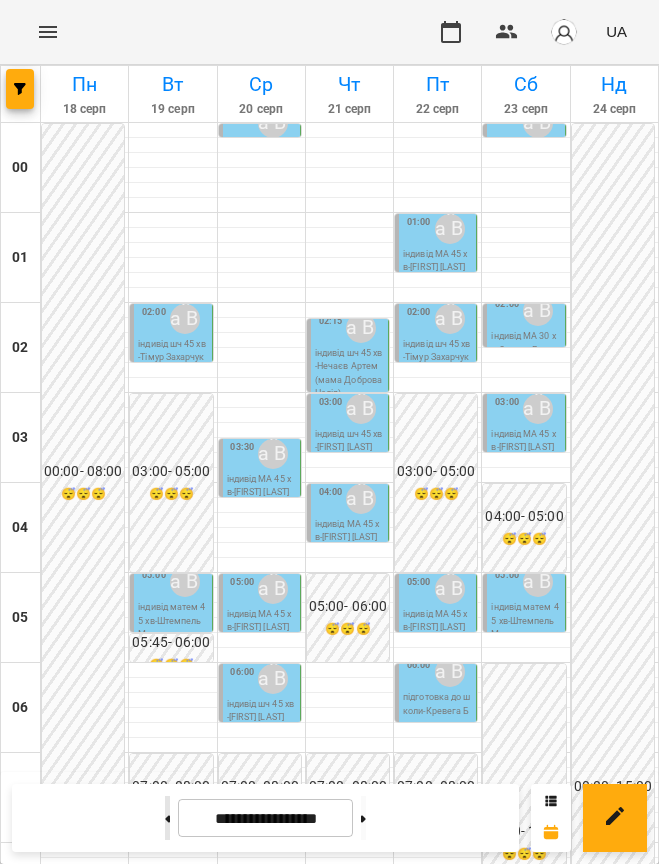click at bounding box center [167, 818] 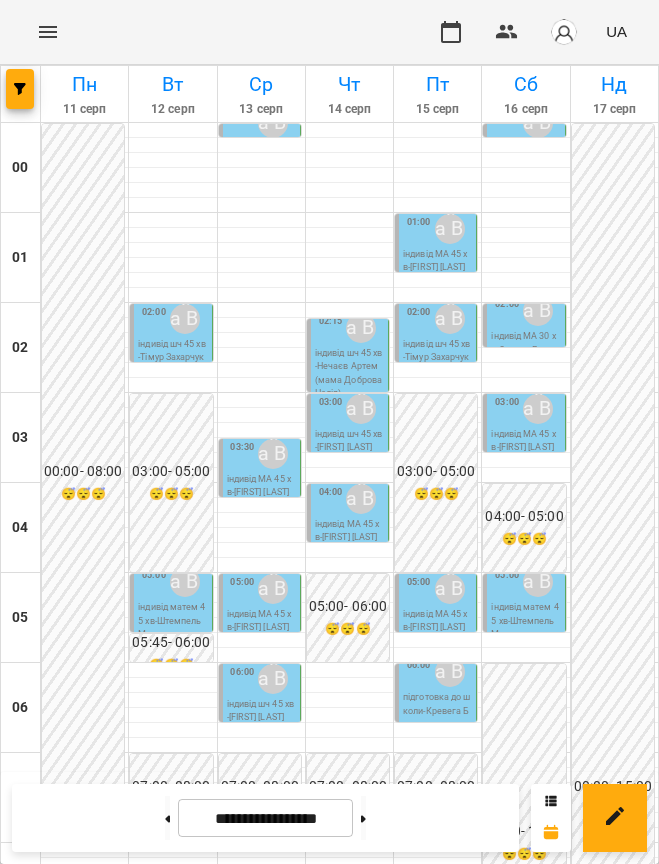 scroll, scrollTop: 875, scrollLeft: 0, axis: vertical 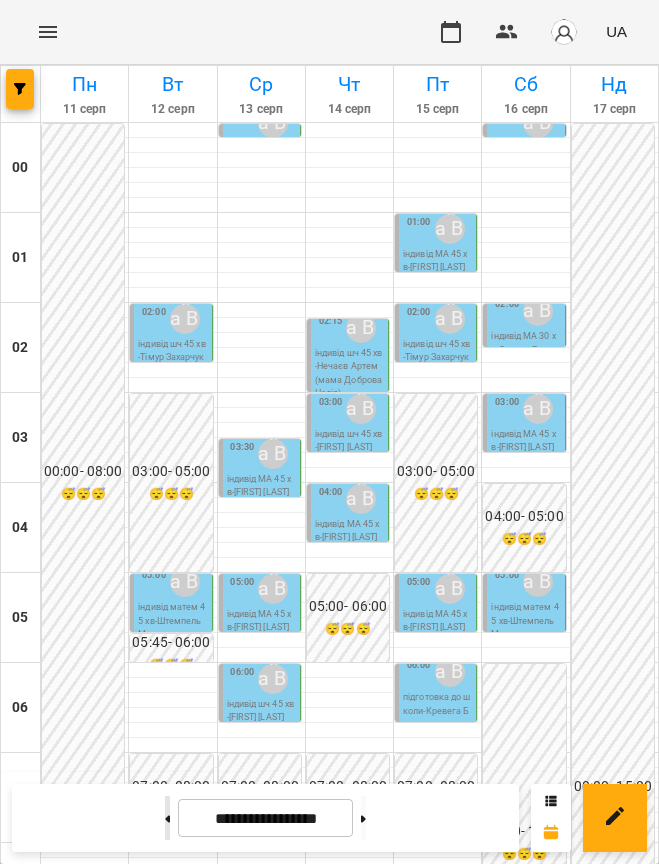 click at bounding box center [167, 818] 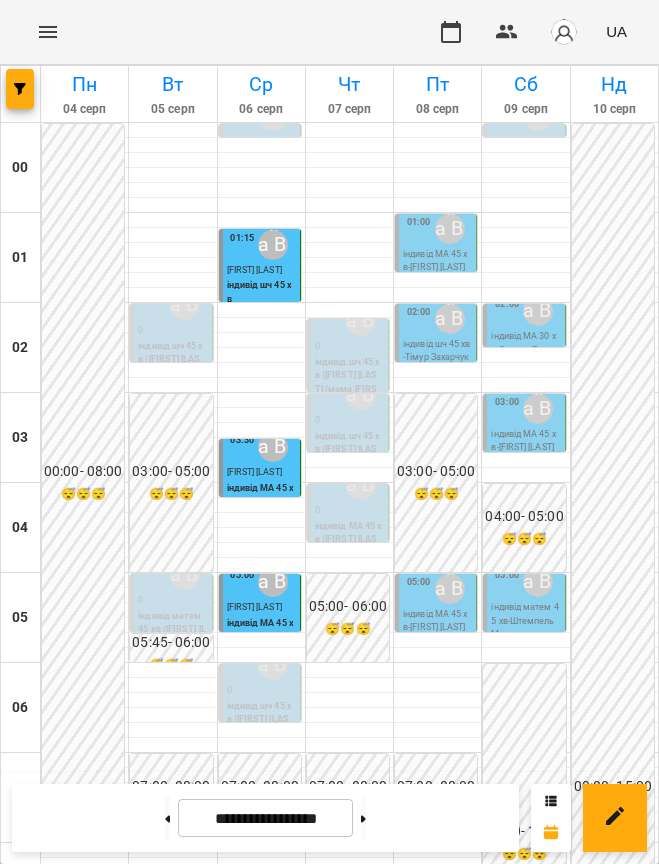 scroll, scrollTop: 1375, scrollLeft: 0, axis: vertical 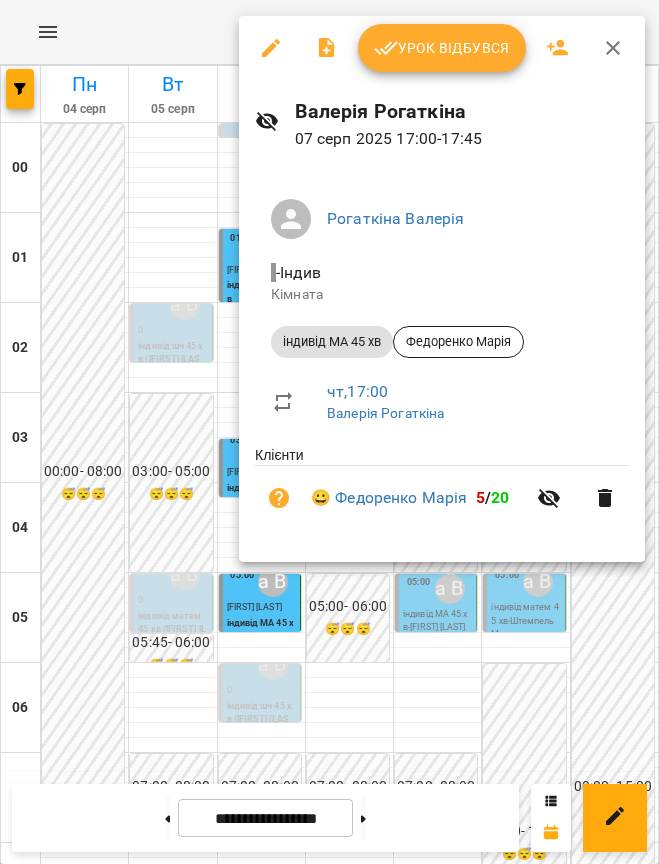 click at bounding box center (329, 432) 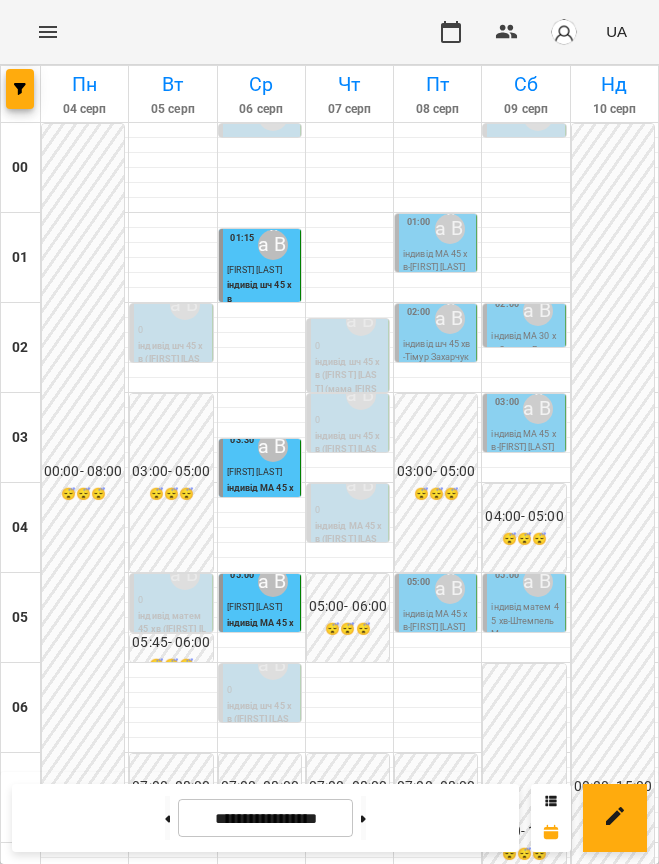 click on "Федоренко Марія" at bounding box center (327, 1692) 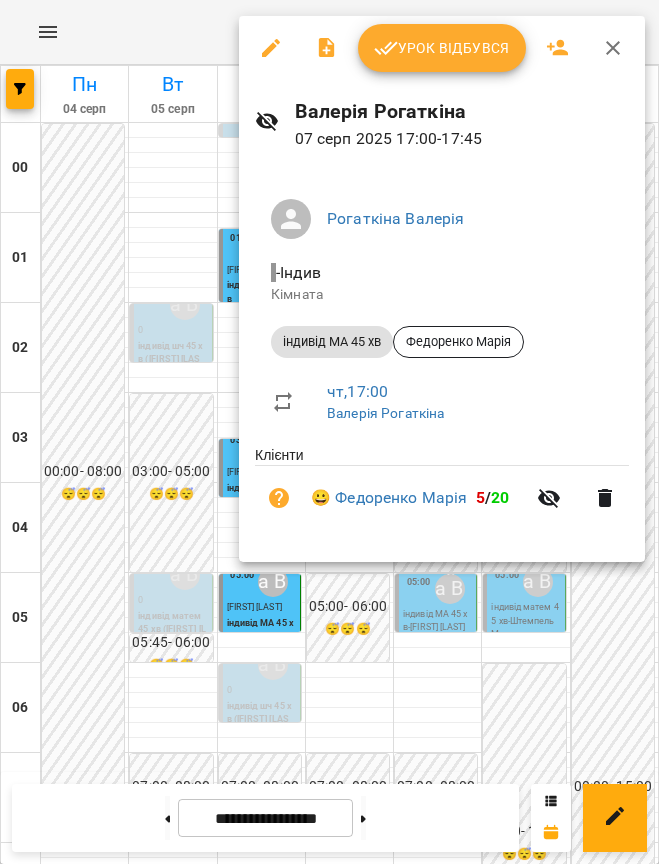 click on "Урок відбувся" at bounding box center [442, 48] 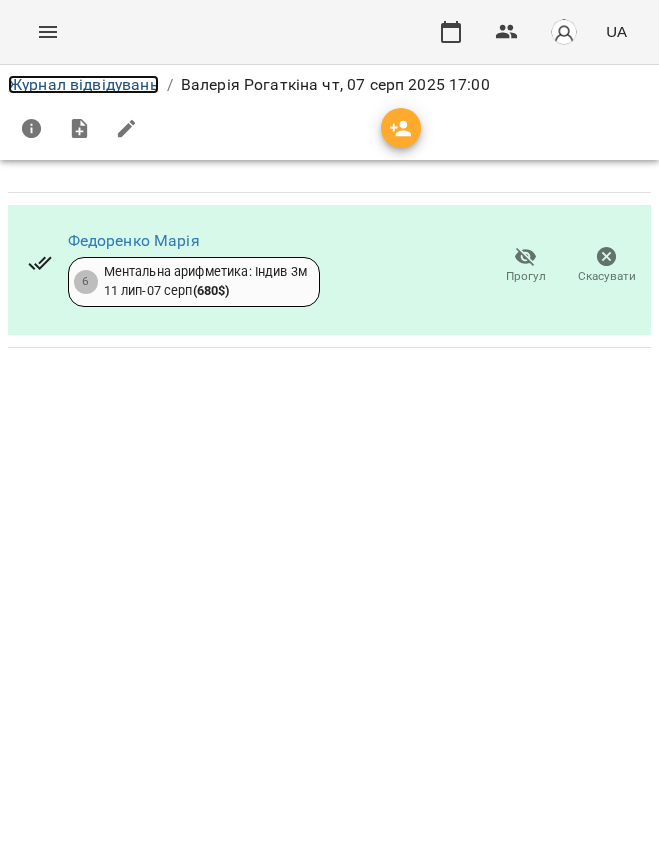 click on "Журнал відвідувань" at bounding box center (83, 84) 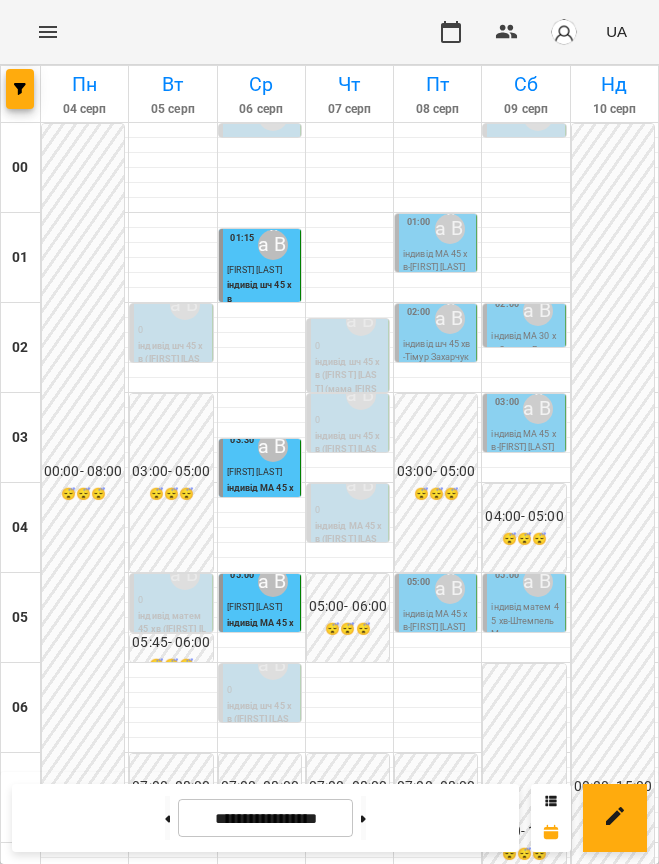 scroll, scrollTop: 1509, scrollLeft: 0, axis: vertical 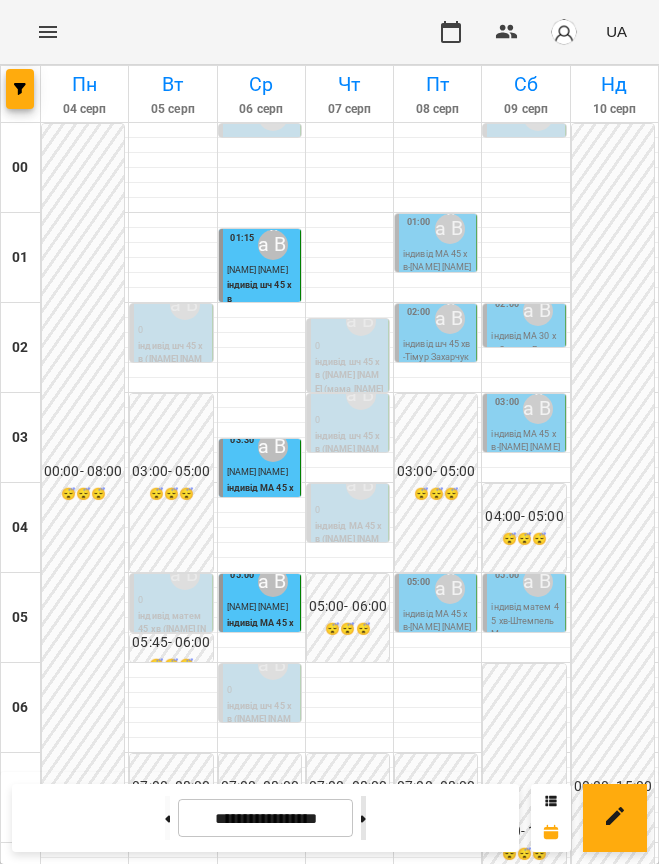 click at bounding box center [363, 818] 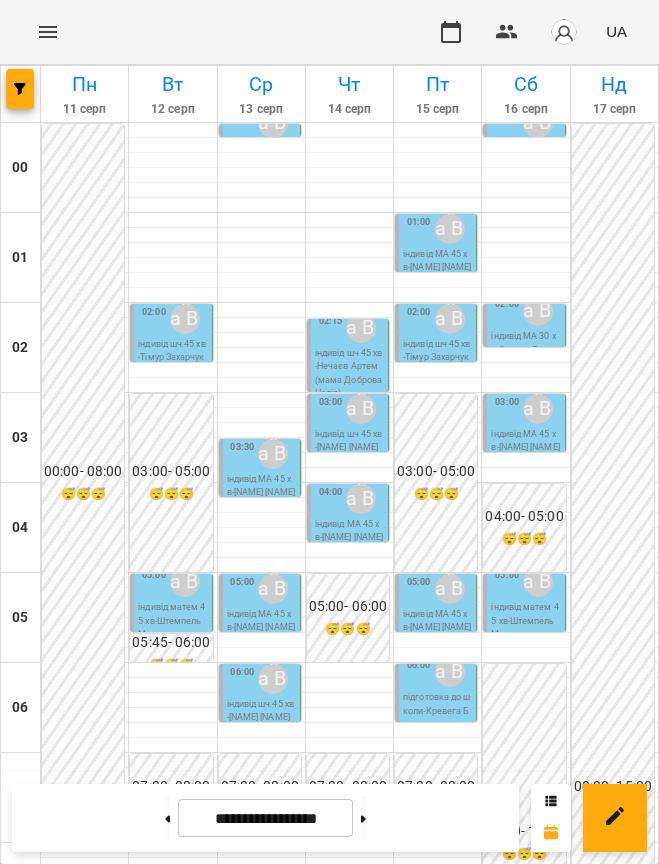 scroll, scrollTop: 1384, scrollLeft: 0, axis: vertical 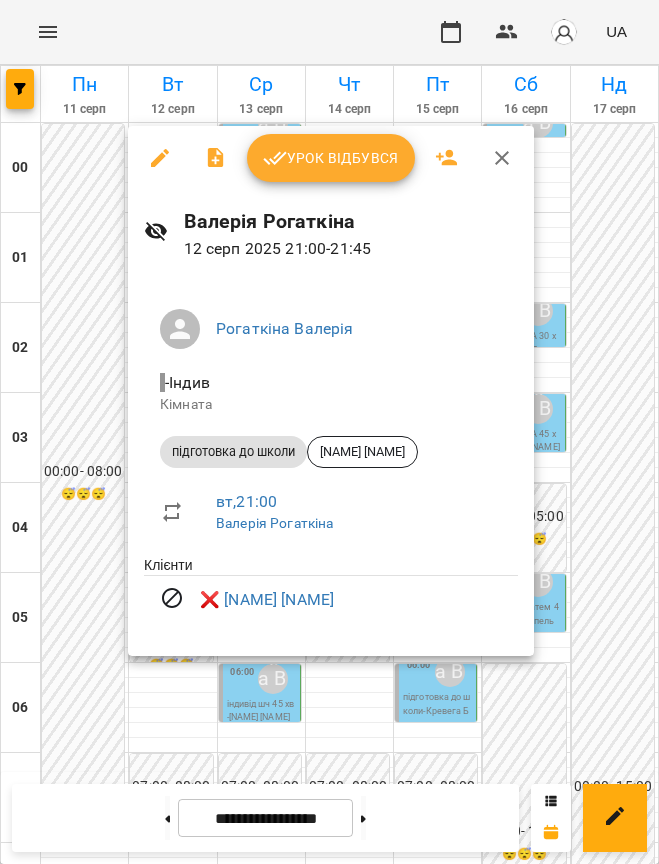 click at bounding box center [329, 432] 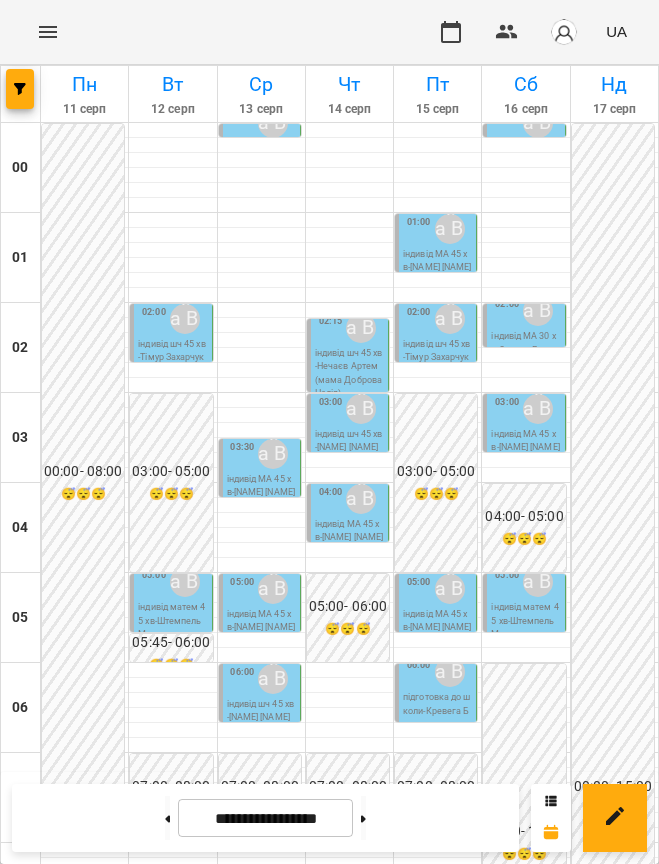 scroll, scrollTop: 384, scrollLeft: 0, axis: vertical 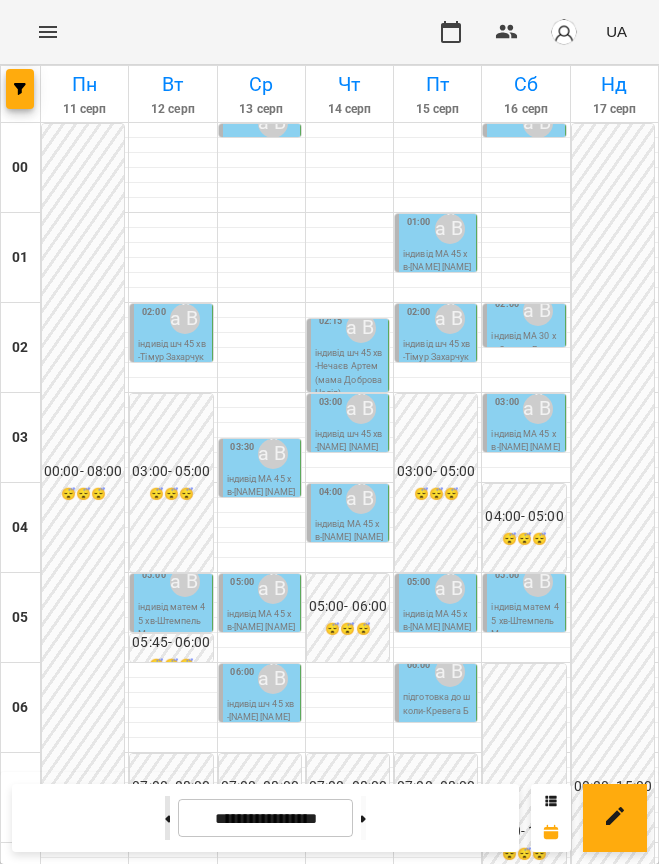 drag, startPoint x: 147, startPoint y: 831, endPoint x: 147, endPoint y: 818, distance: 13 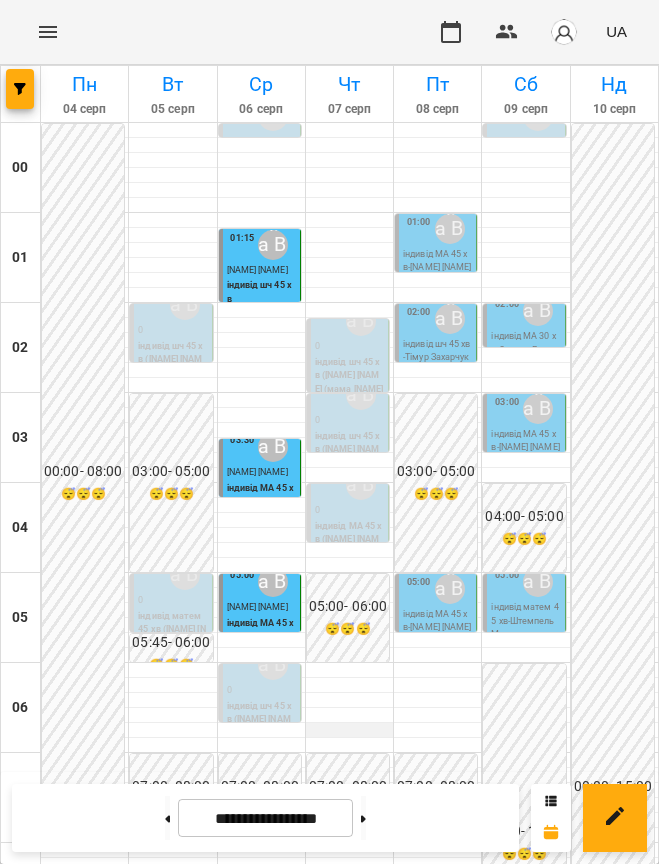 scroll, scrollTop: 1259, scrollLeft: 0, axis: vertical 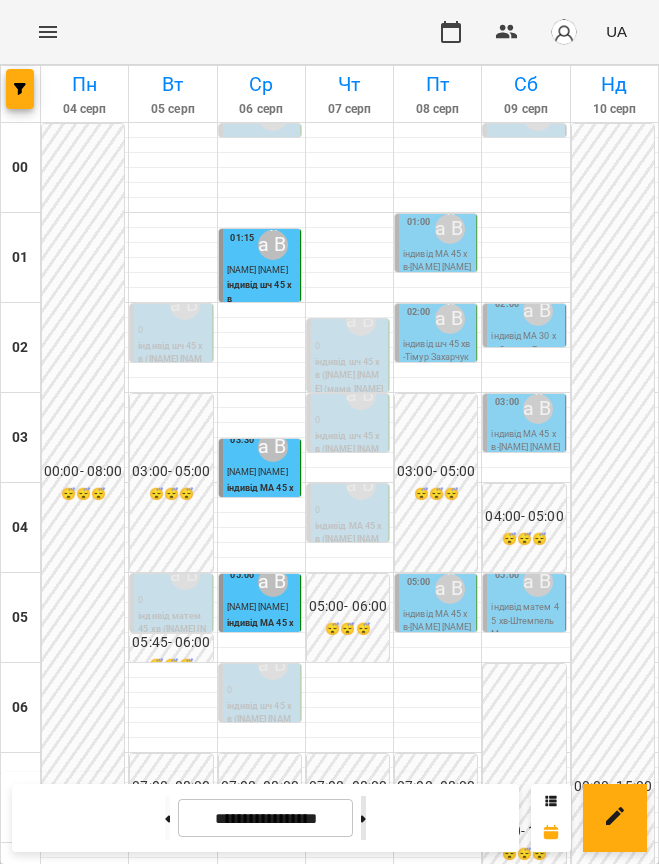 click at bounding box center (363, 818) 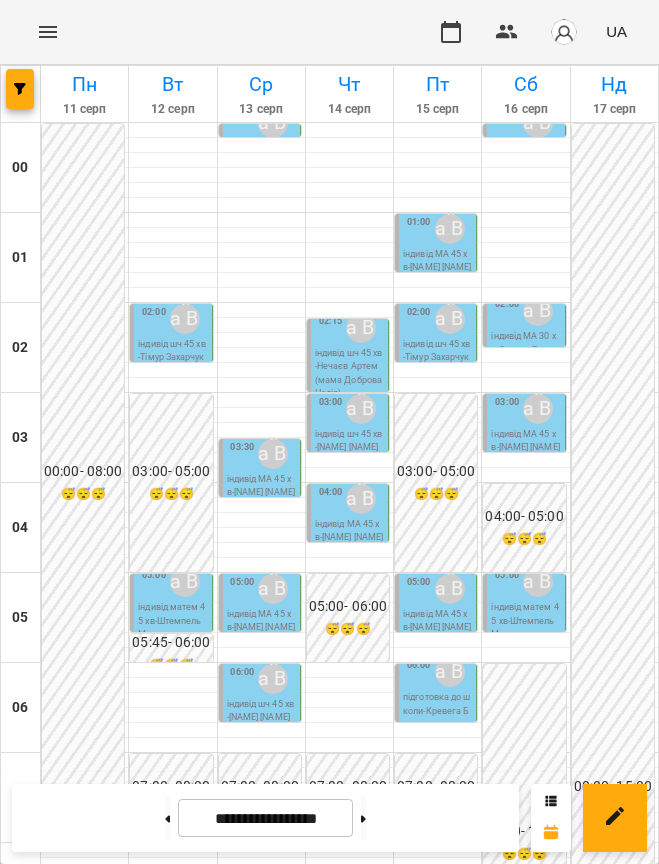 scroll, scrollTop: 509, scrollLeft: 0, axis: vertical 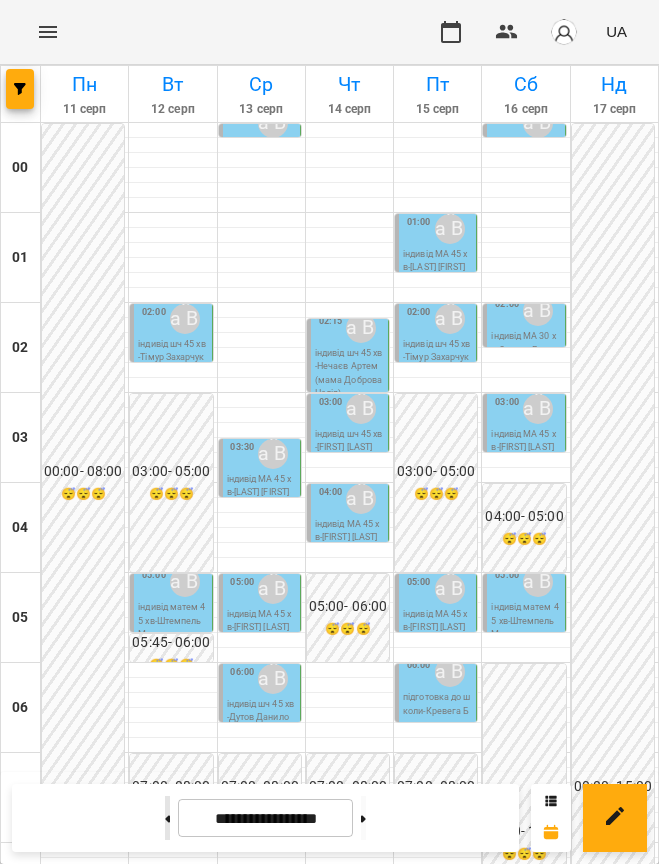 click at bounding box center [167, 818] 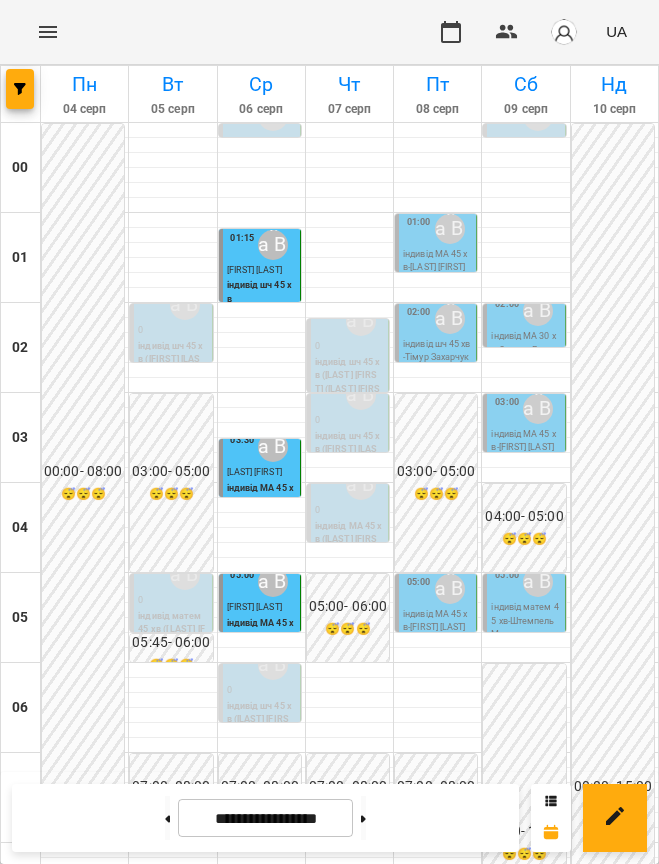 scroll, scrollTop: 1509, scrollLeft: 0, axis: vertical 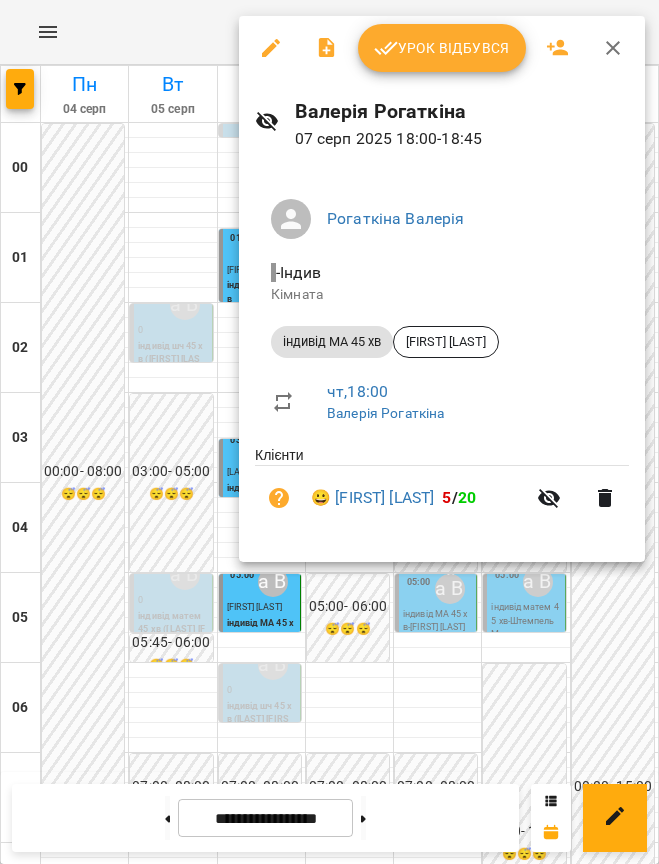 click on "Урок відбувся" at bounding box center (442, 48) 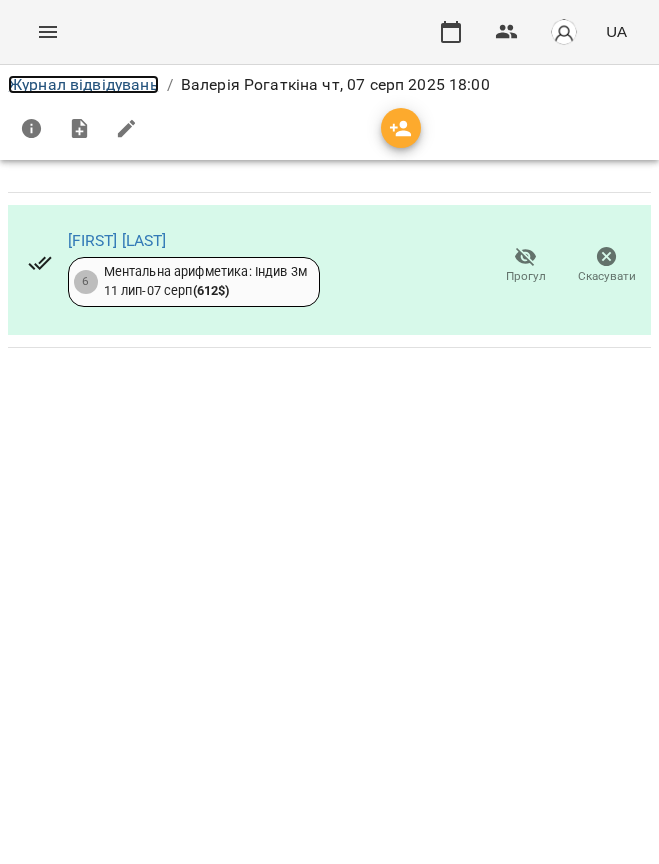 click on "Журнал відвідувань" at bounding box center (83, 84) 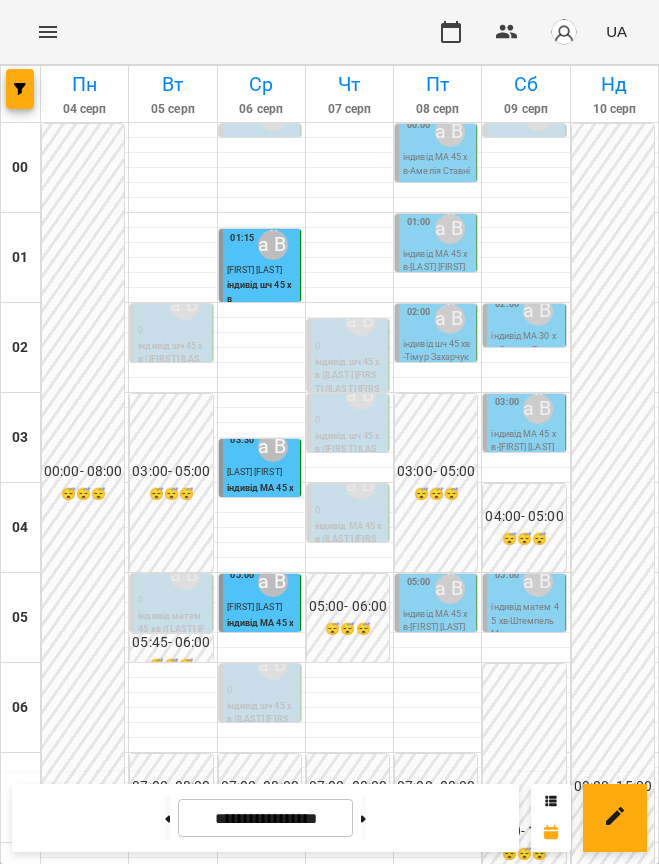 scroll, scrollTop: 1509, scrollLeft: 0, axis: vertical 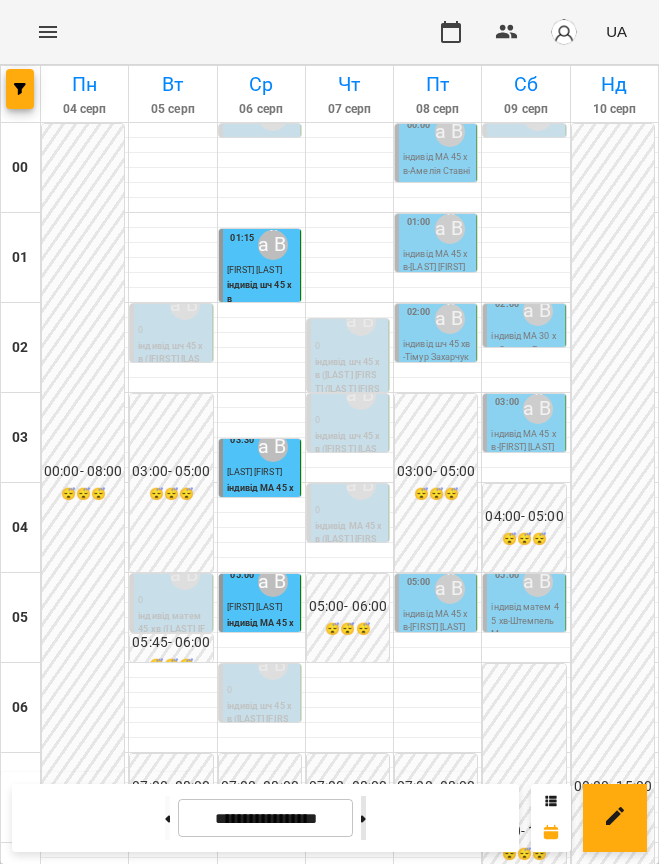 click at bounding box center (363, 818) 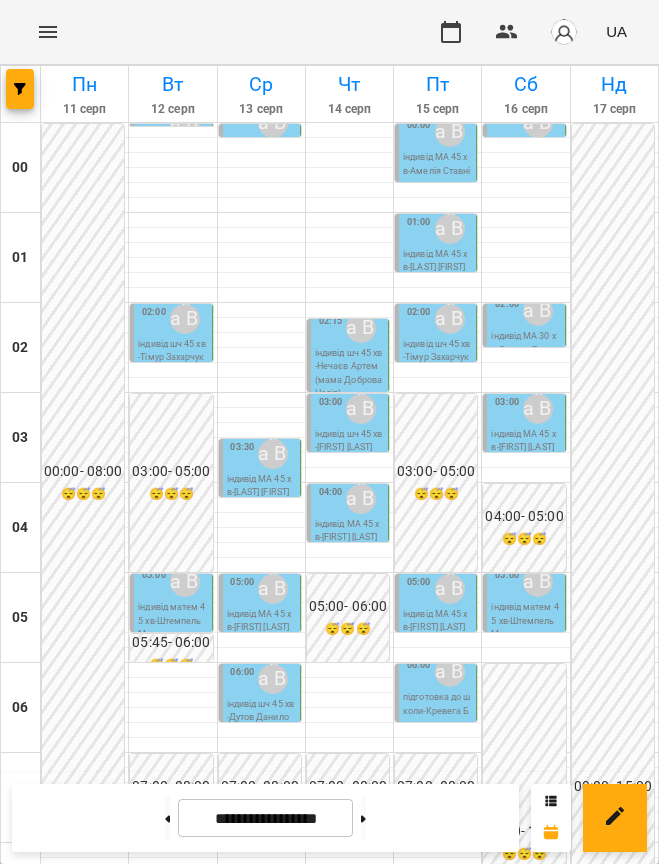 scroll, scrollTop: 1009, scrollLeft: 0, axis: vertical 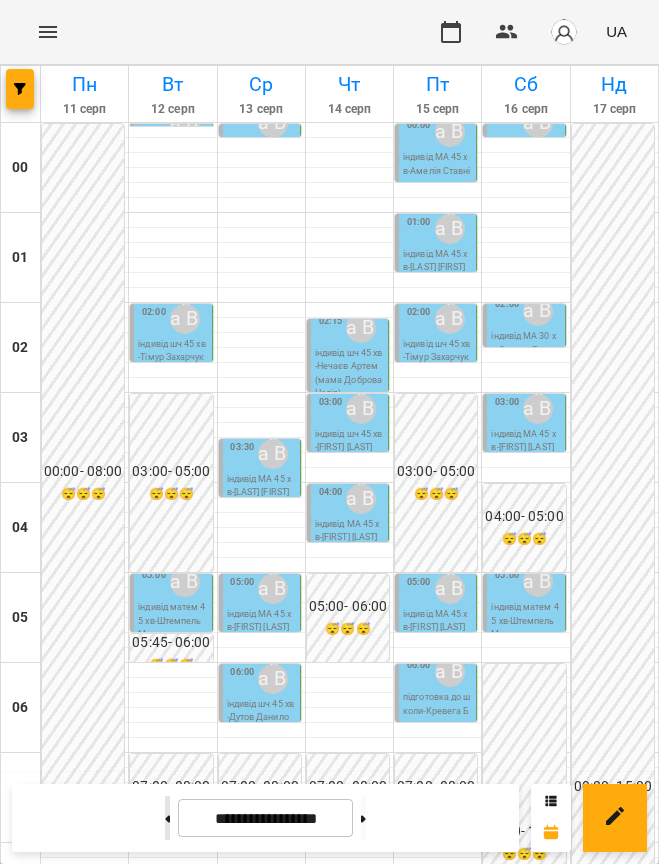 click at bounding box center (167, 818) 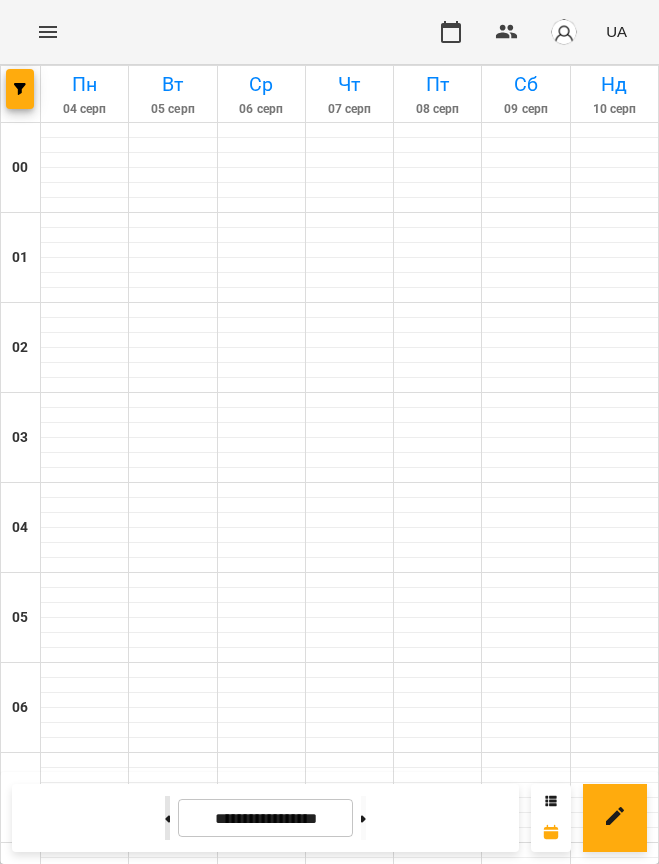 type on "**********" 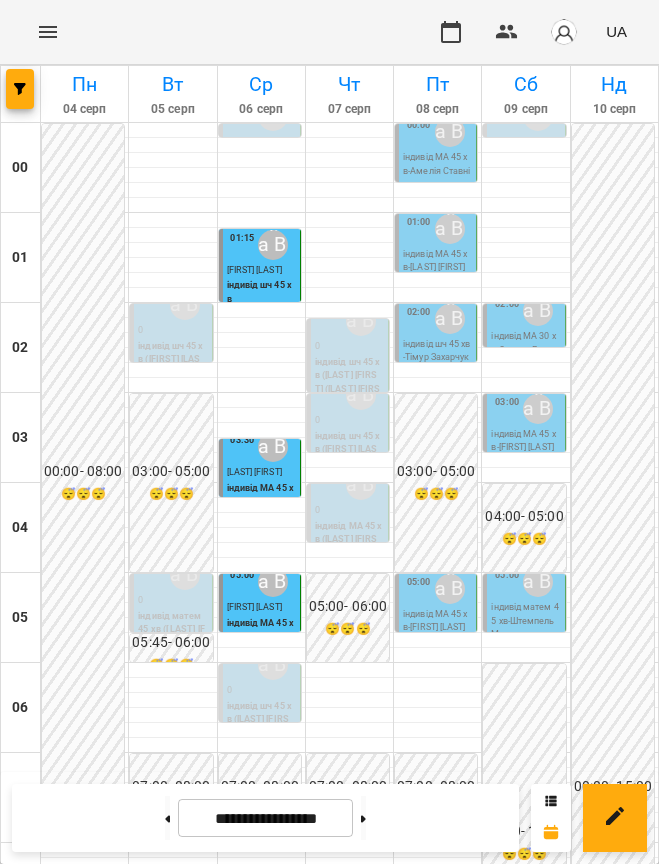 scroll, scrollTop: 1009, scrollLeft: 0, axis: vertical 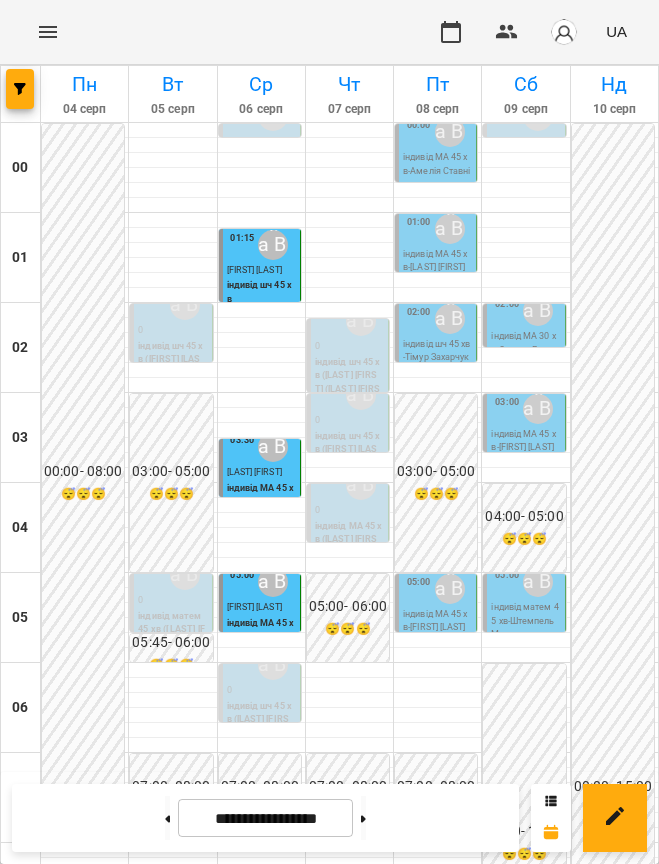 click on "[FIRST] [LAST]" at bounding box center [326, 1512] 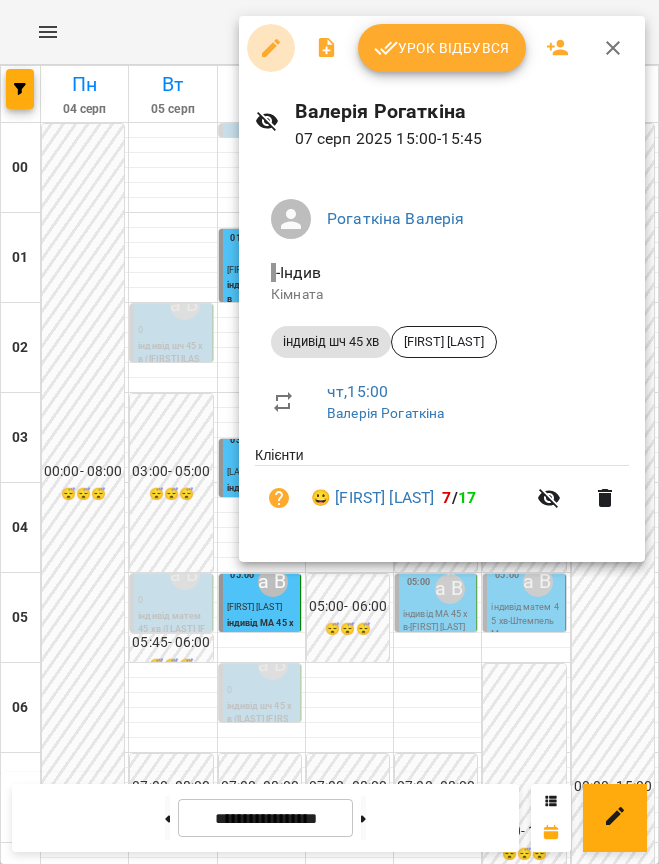 click 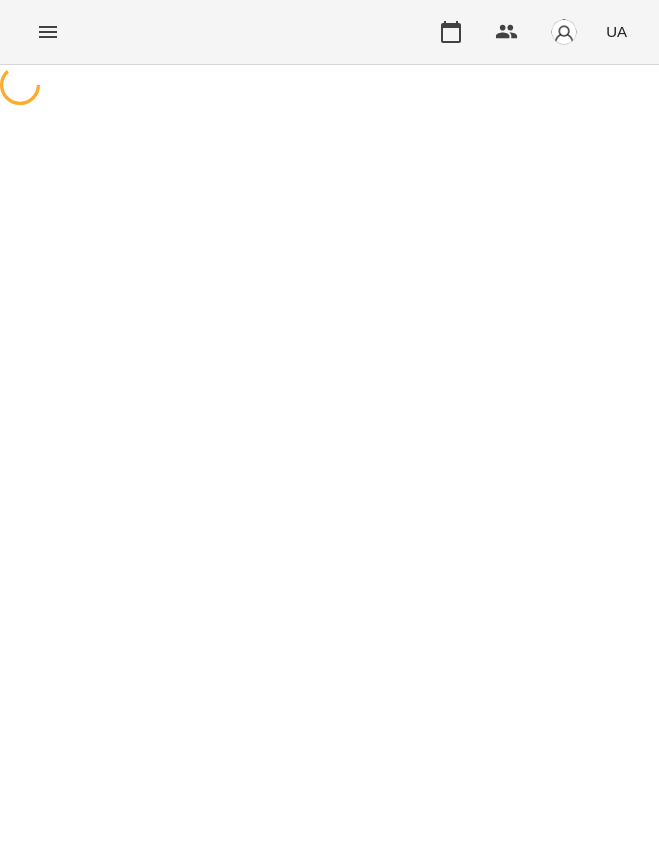 select on "**********" 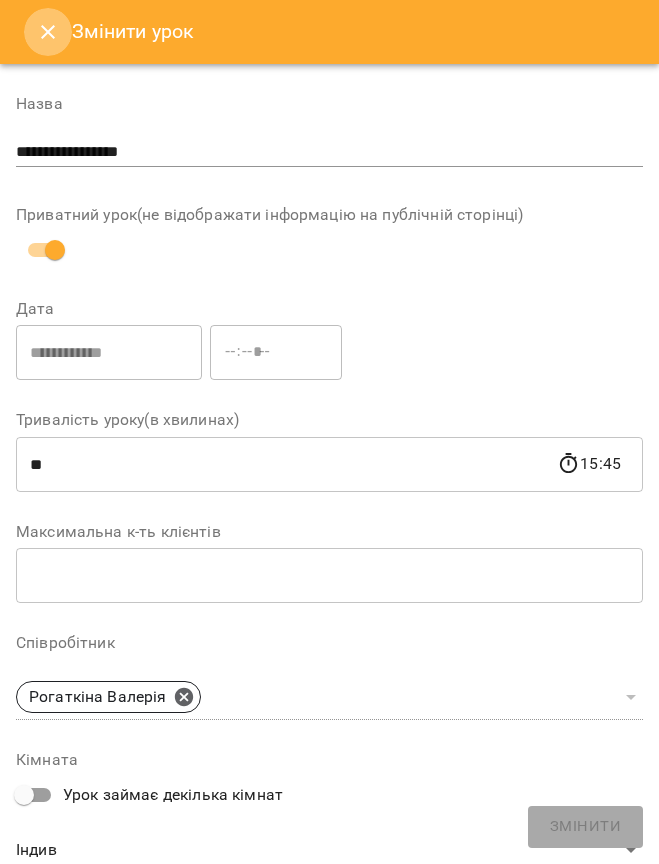 click 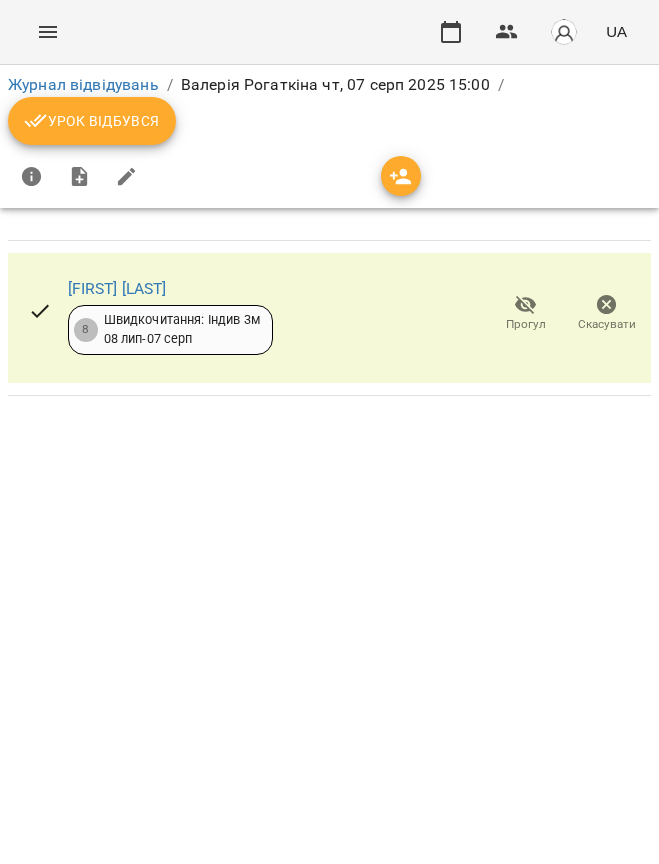 click 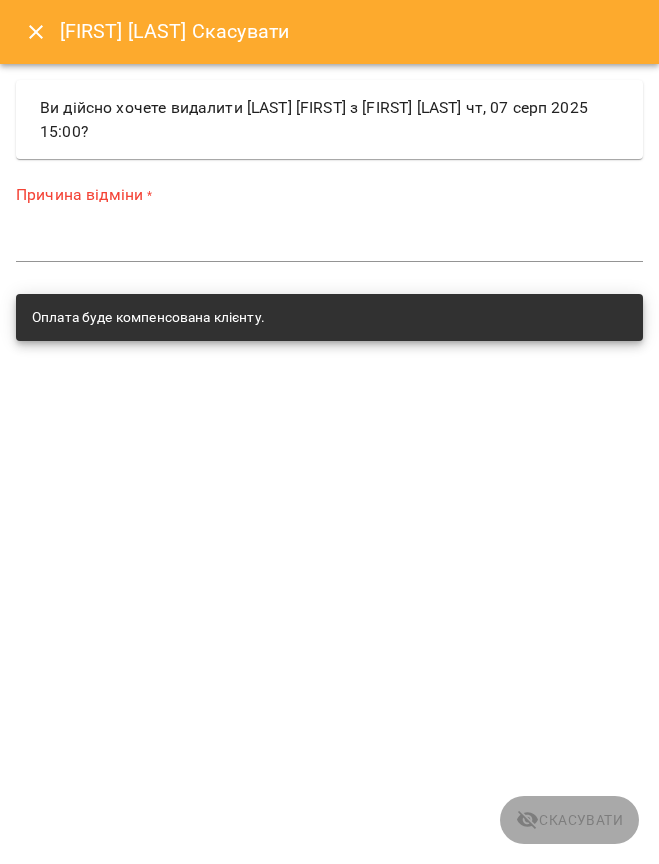 click at bounding box center (329, 245) 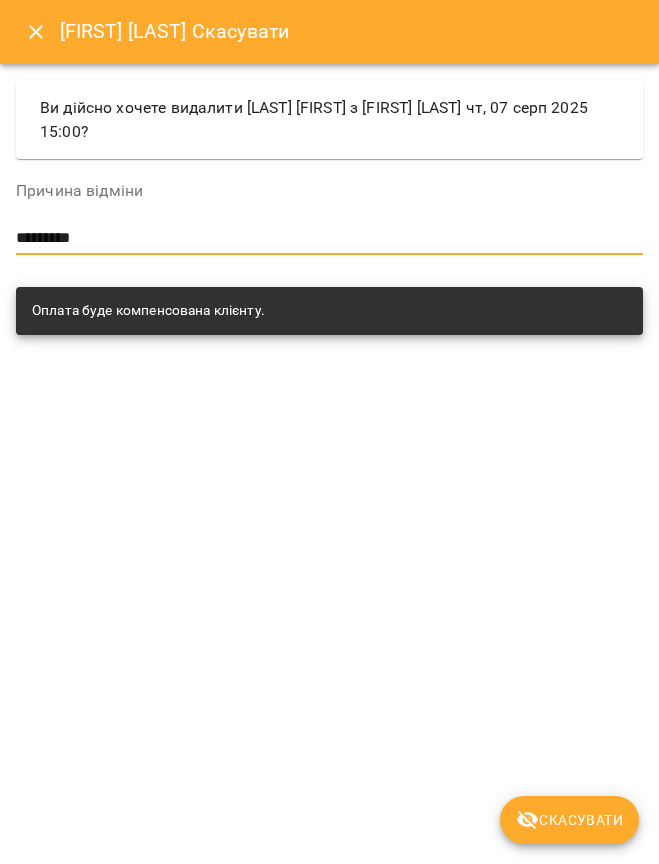 type on "*********" 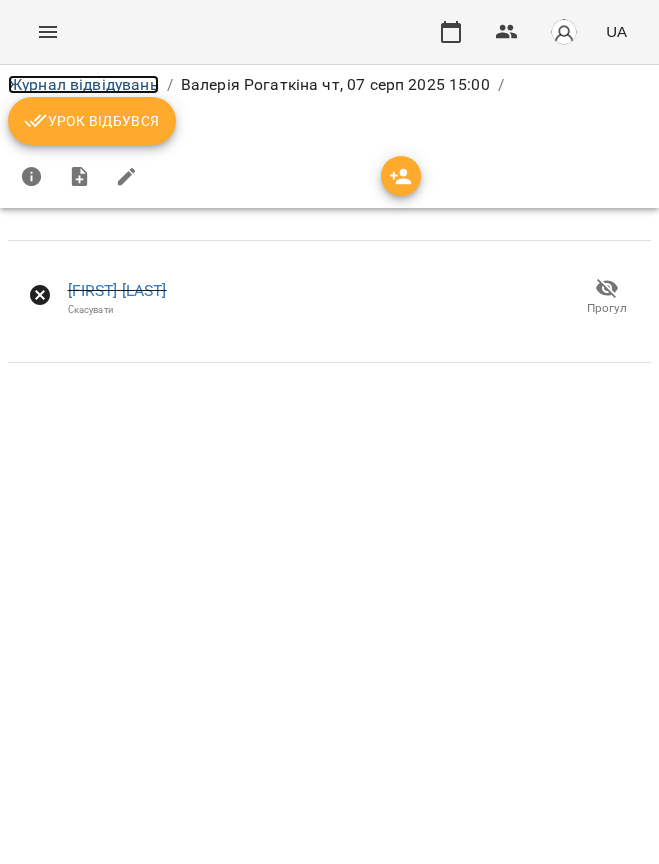 click on "Журнал відвідувань" at bounding box center [83, 84] 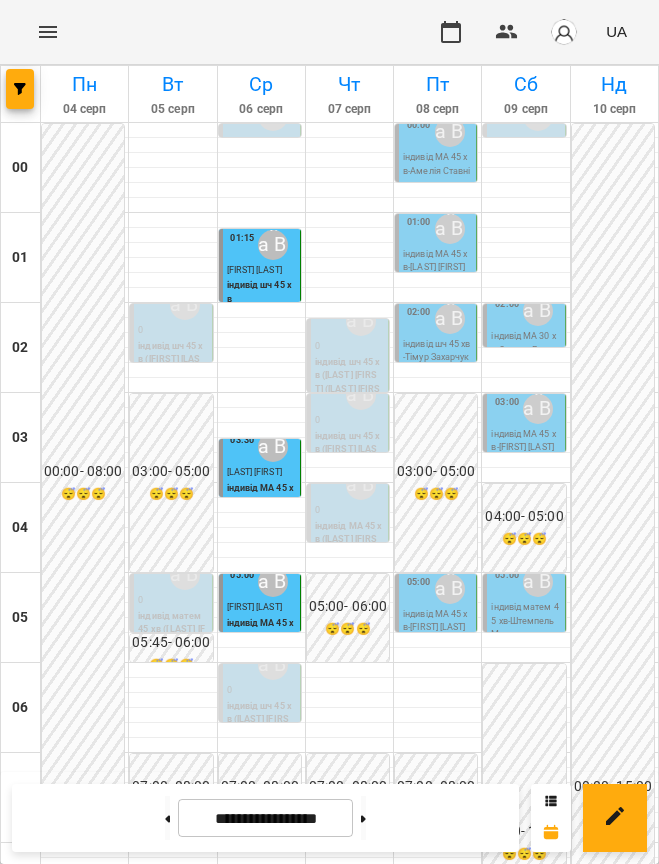 scroll, scrollTop: 625, scrollLeft: 0, axis: vertical 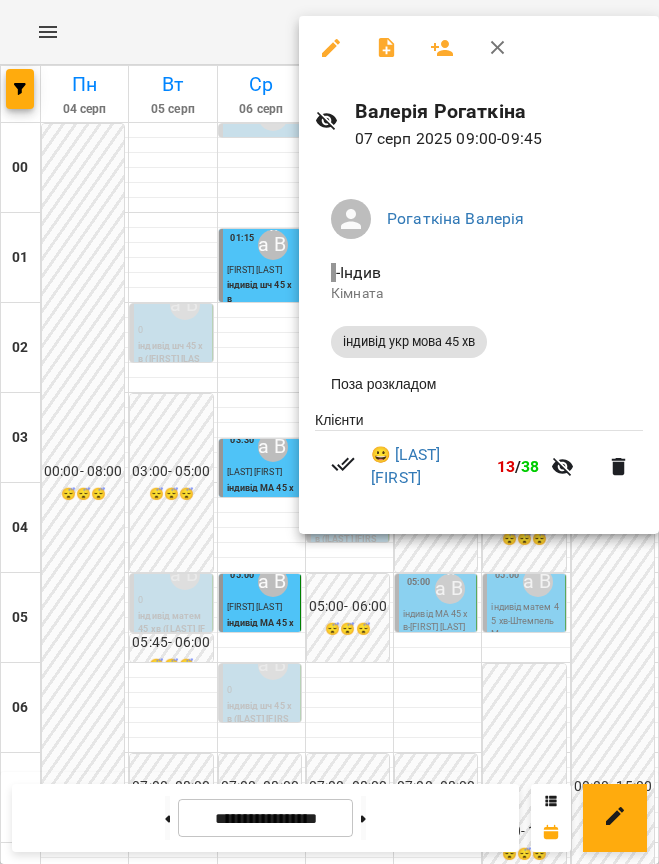 click at bounding box center (329, 432) 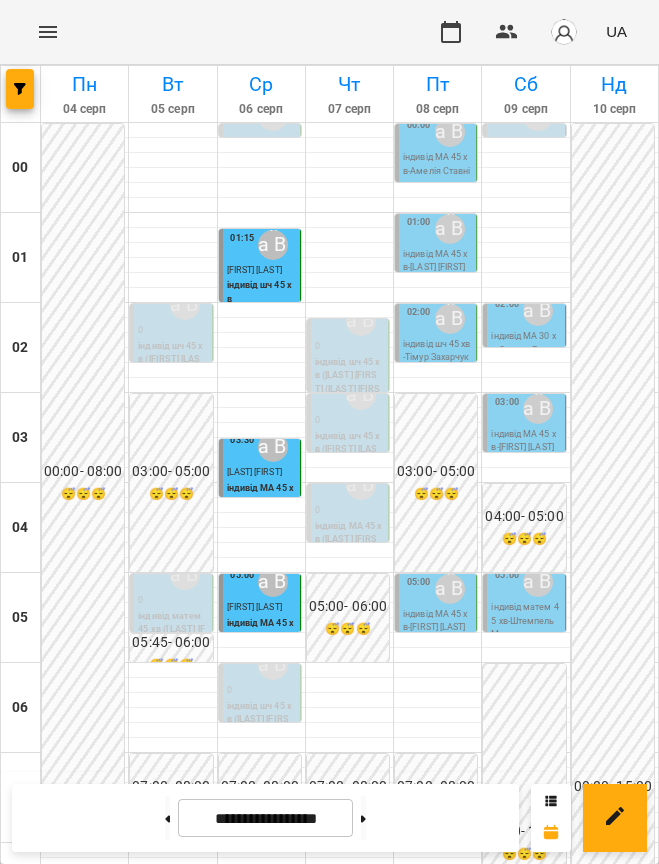 scroll, scrollTop: 1500, scrollLeft: 0, axis: vertical 